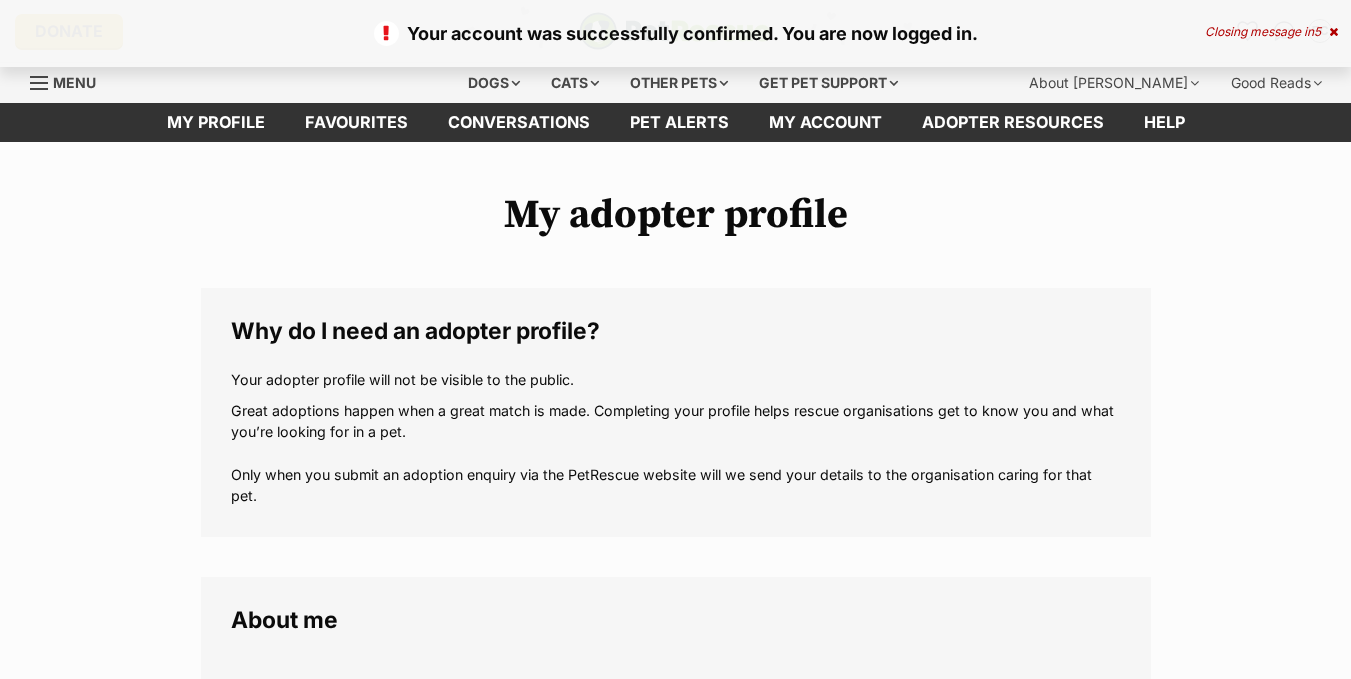 scroll, scrollTop: 0, scrollLeft: 0, axis: both 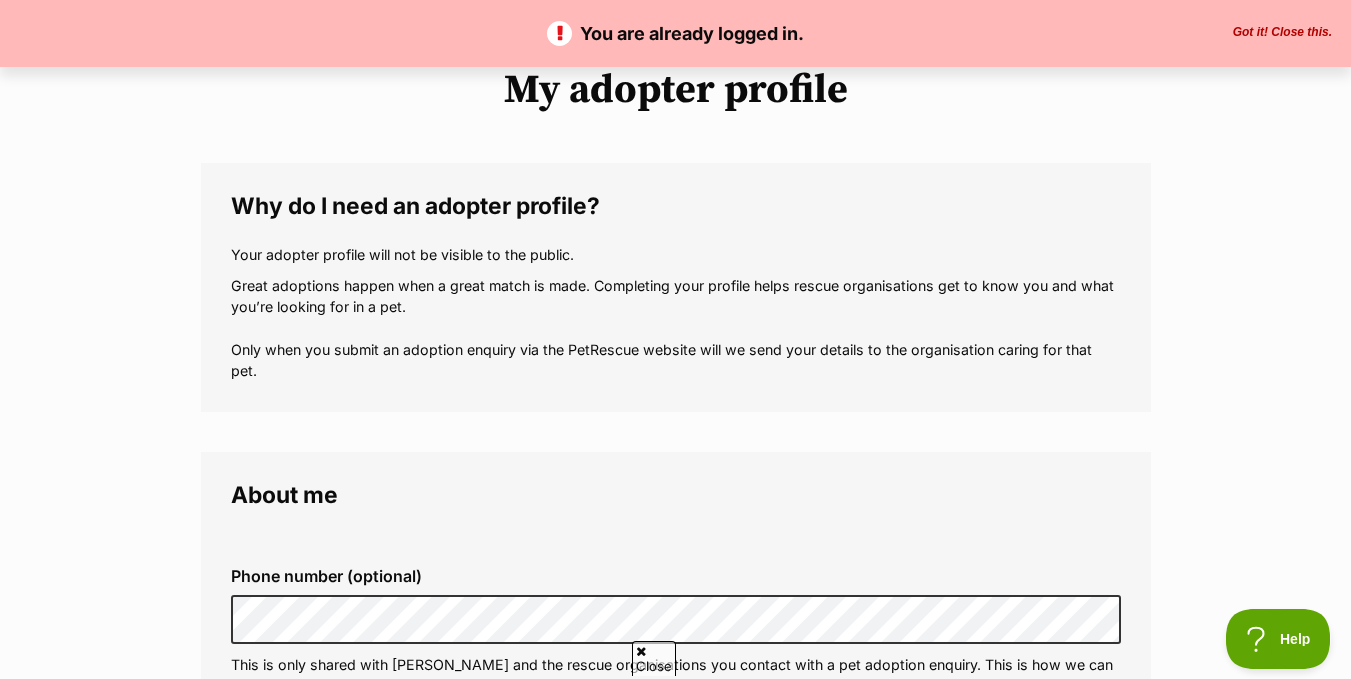 click on "Got it! Close this." at bounding box center [1282, 33] 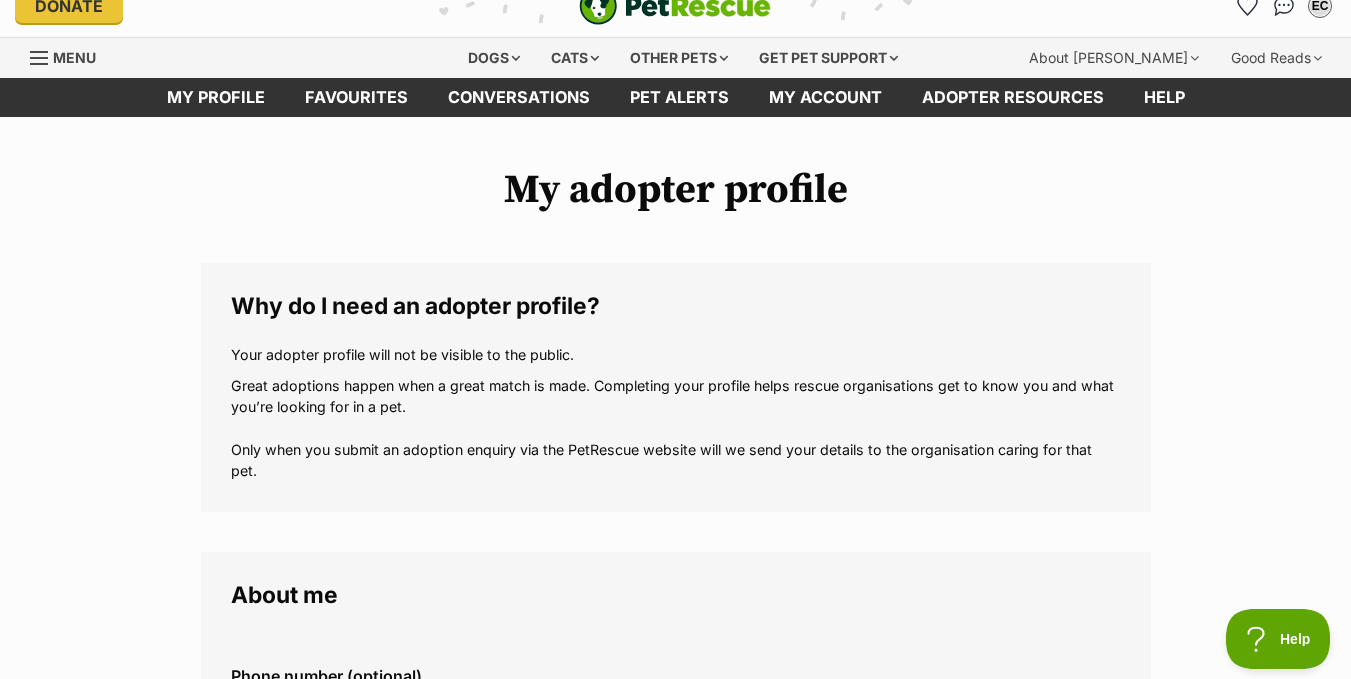 scroll, scrollTop: 0, scrollLeft: 0, axis: both 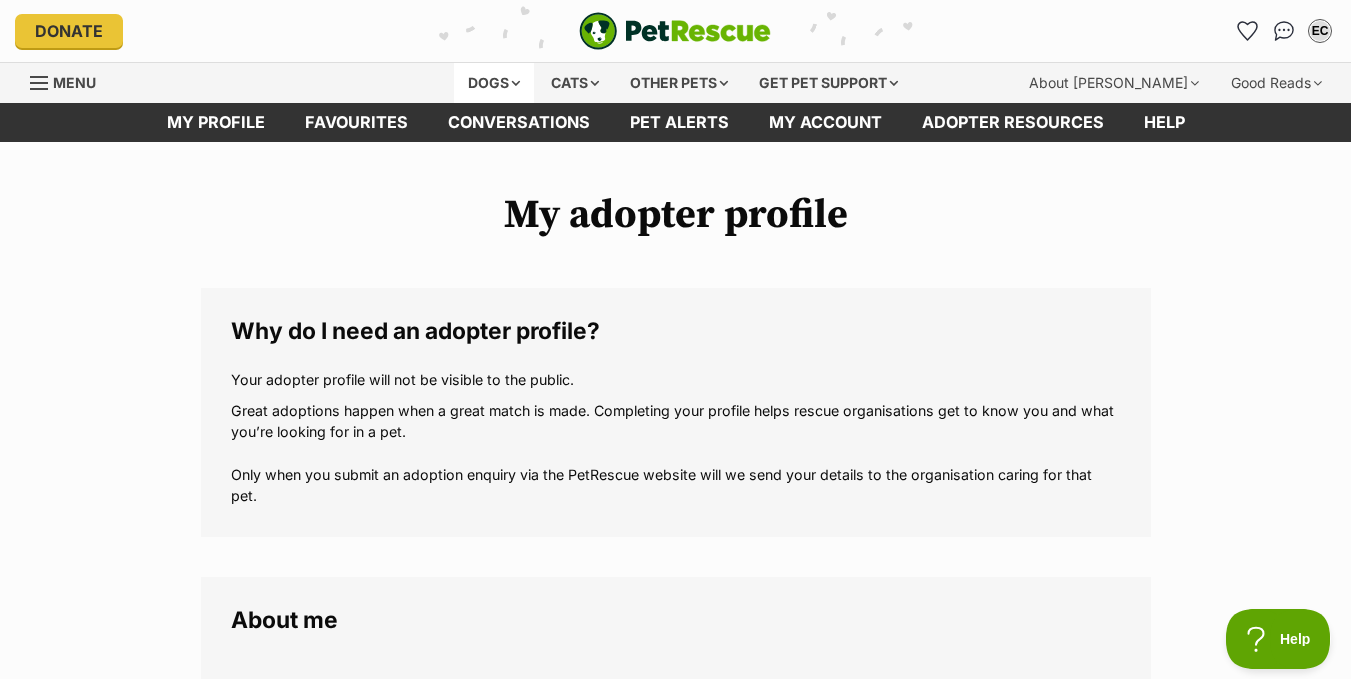 click on "Dogs" at bounding box center [494, 83] 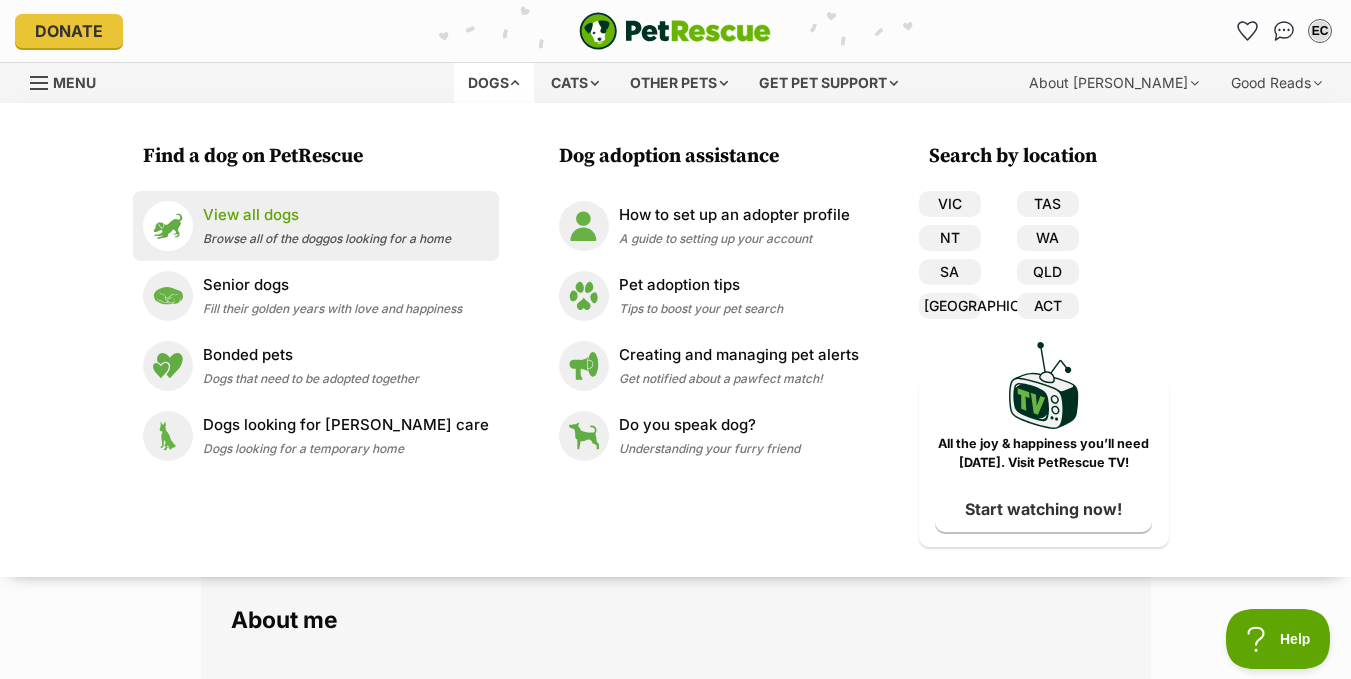 click on "Browse all of the doggos looking for a home" at bounding box center [327, 238] 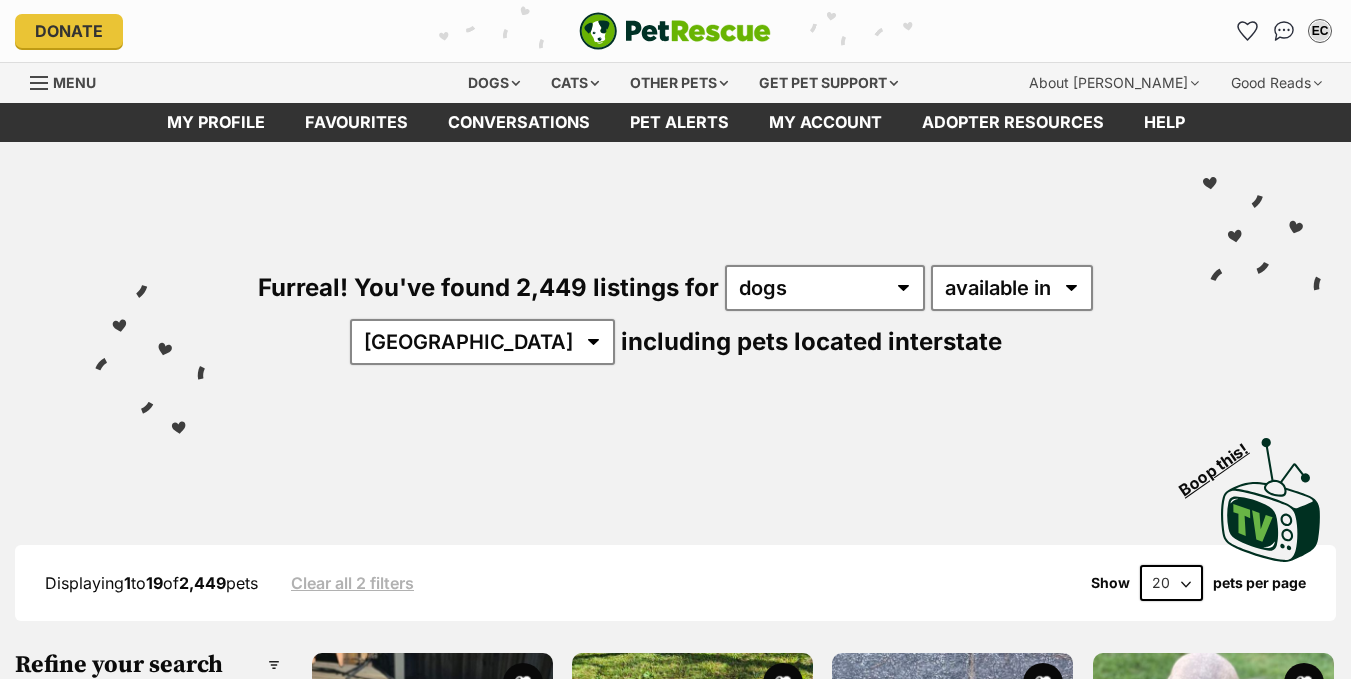 scroll, scrollTop: 0, scrollLeft: 0, axis: both 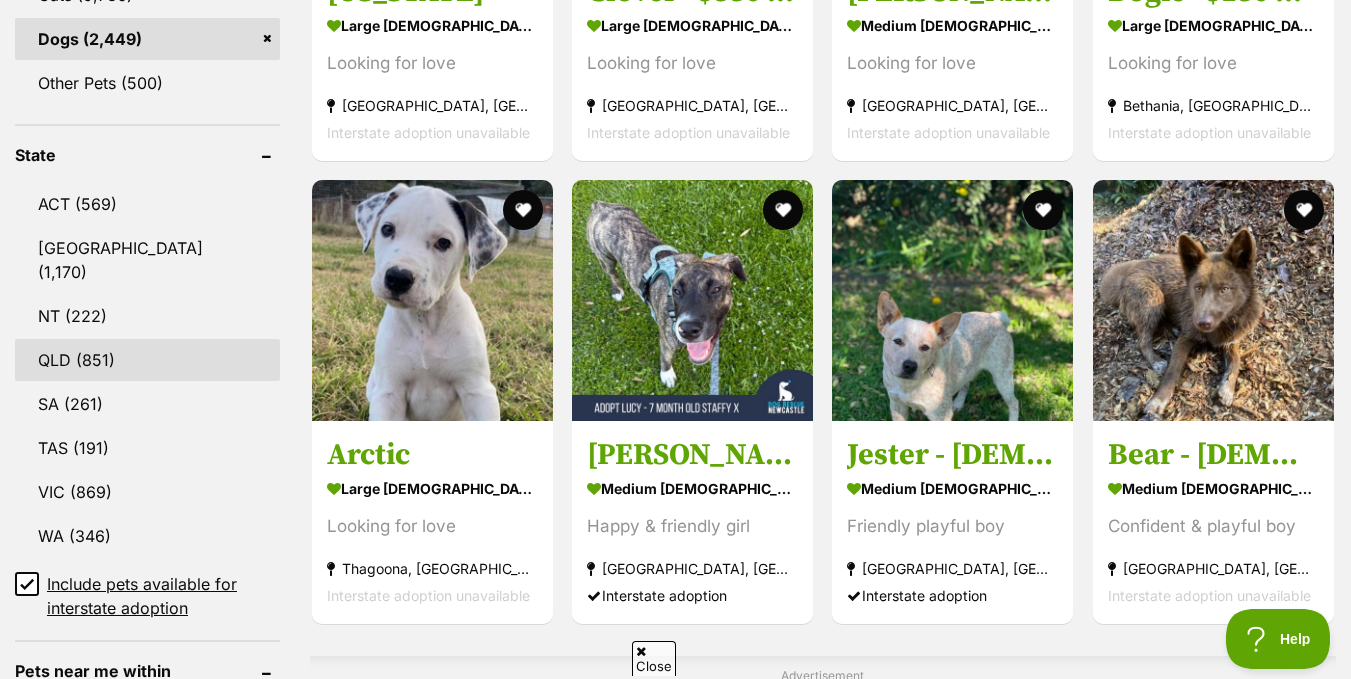 click on "QLD (851)" at bounding box center [147, 360] 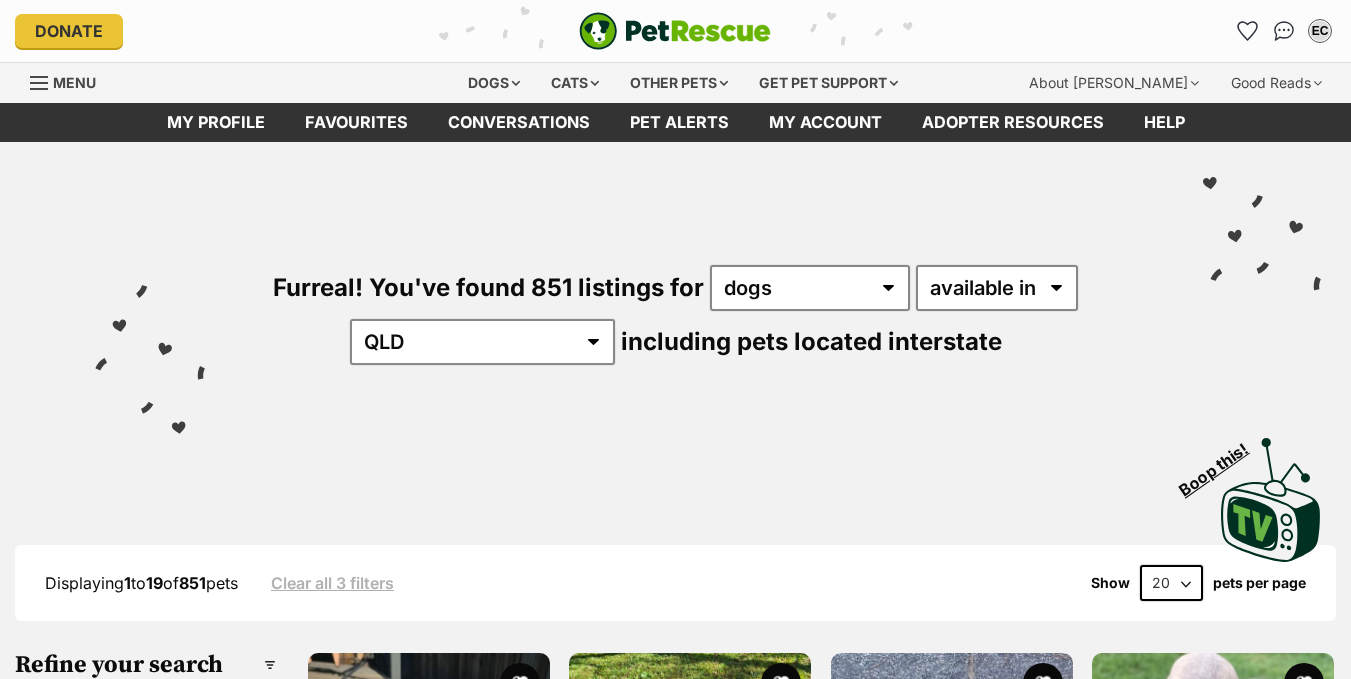 scroll, scrollTop: 0, scrollLeft: 0, axis: both 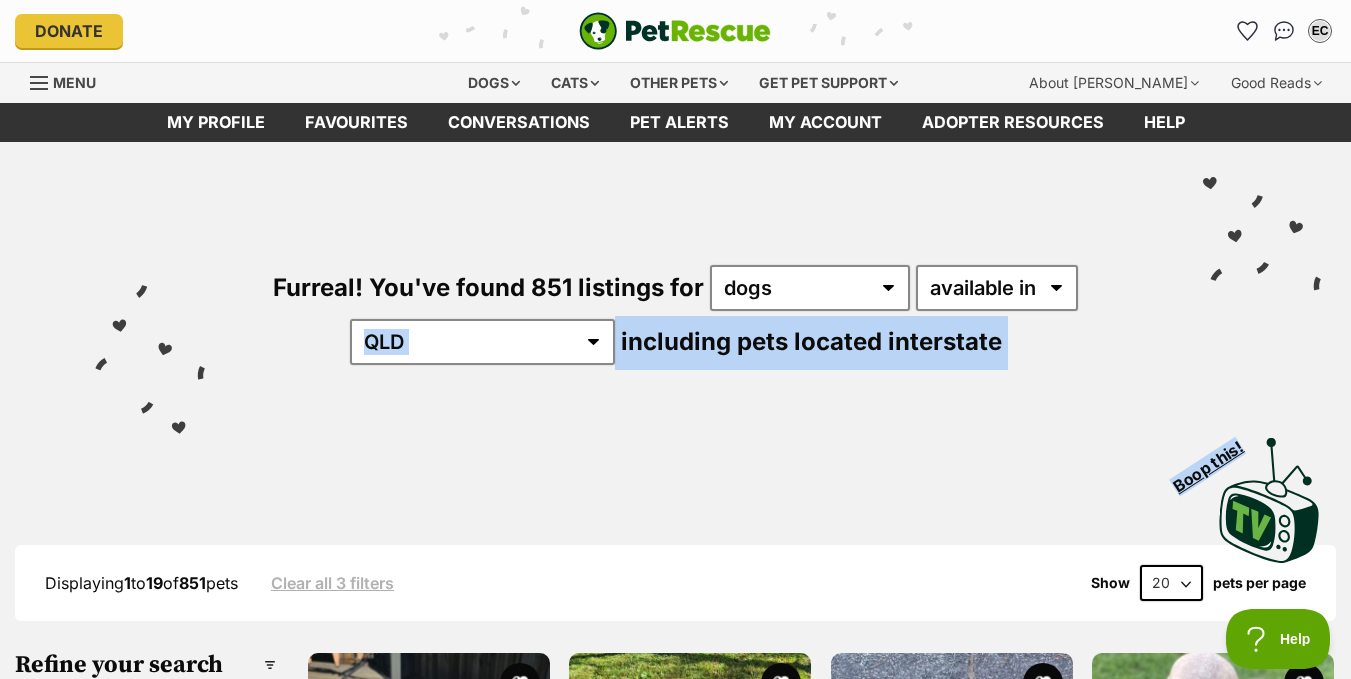 drag, startPoint x: 1184, startPoint y: 300, endPoint x: 1180, endPoint y: 450, distance: 150.05333 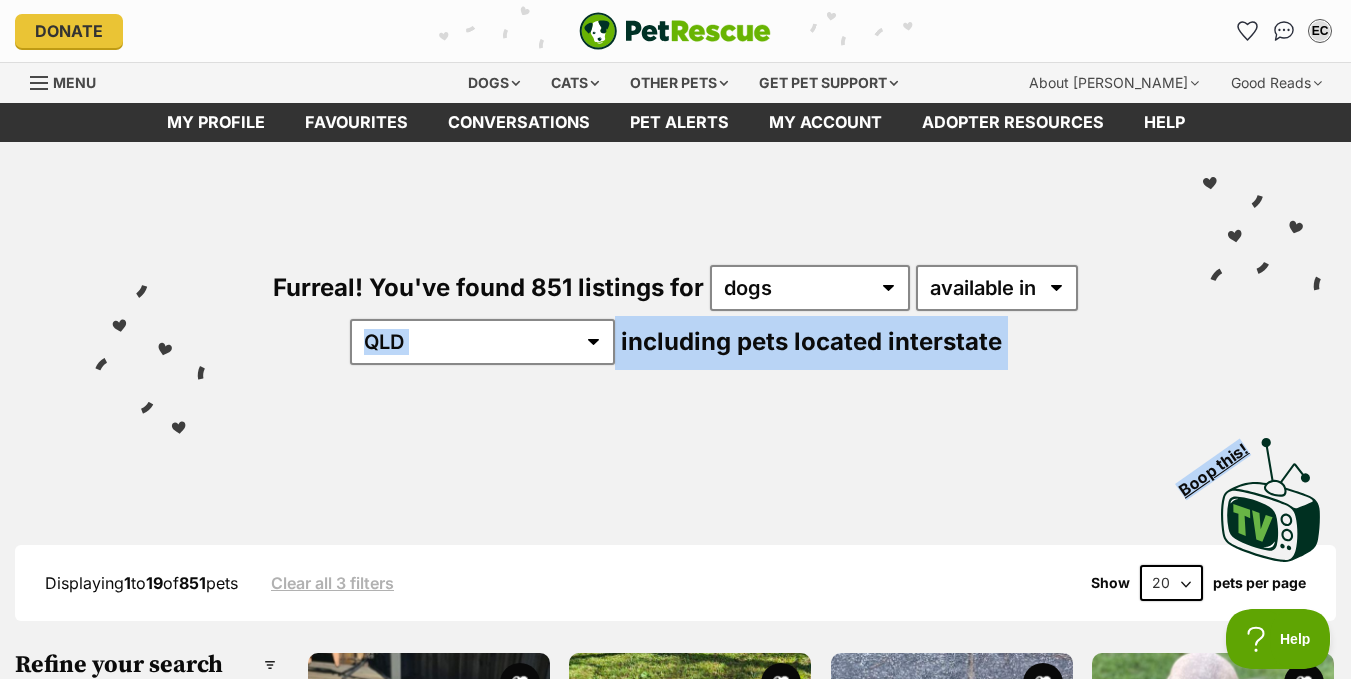click on "20 40 60" at bounding box center (1171, 583) 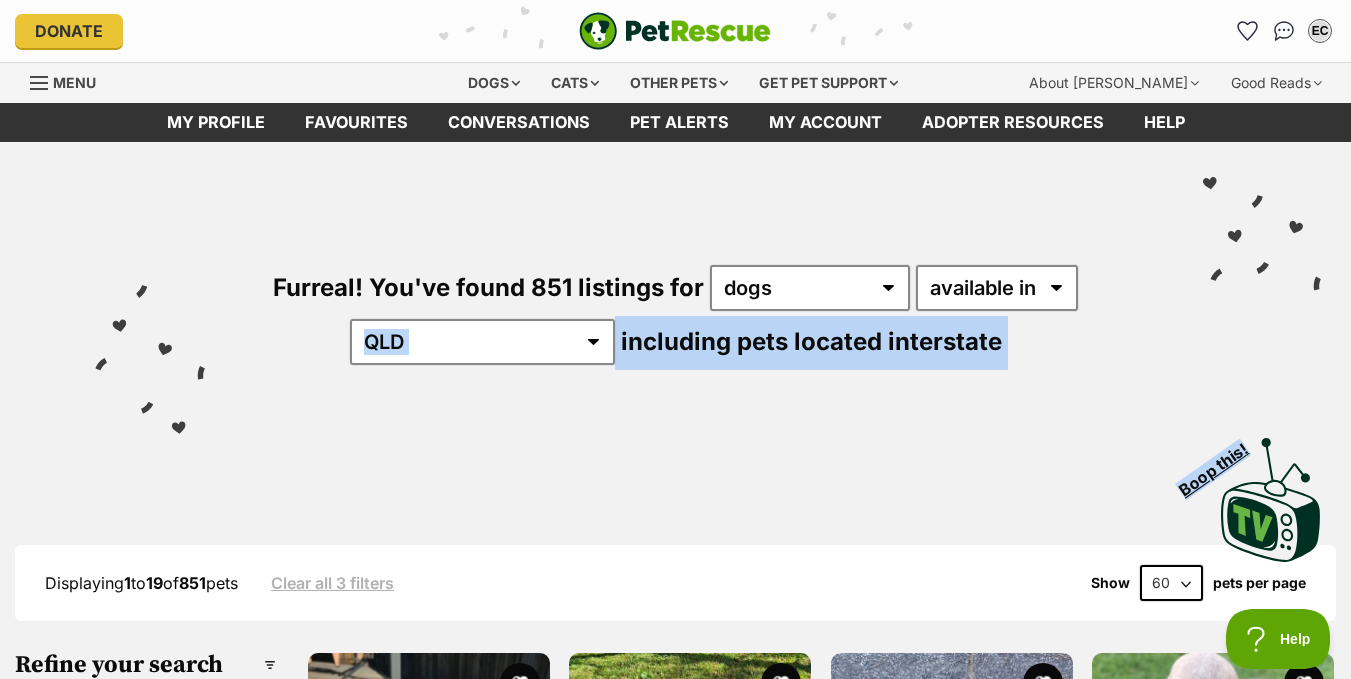 click on "20 40 60" at bounding box center (1171, 583) 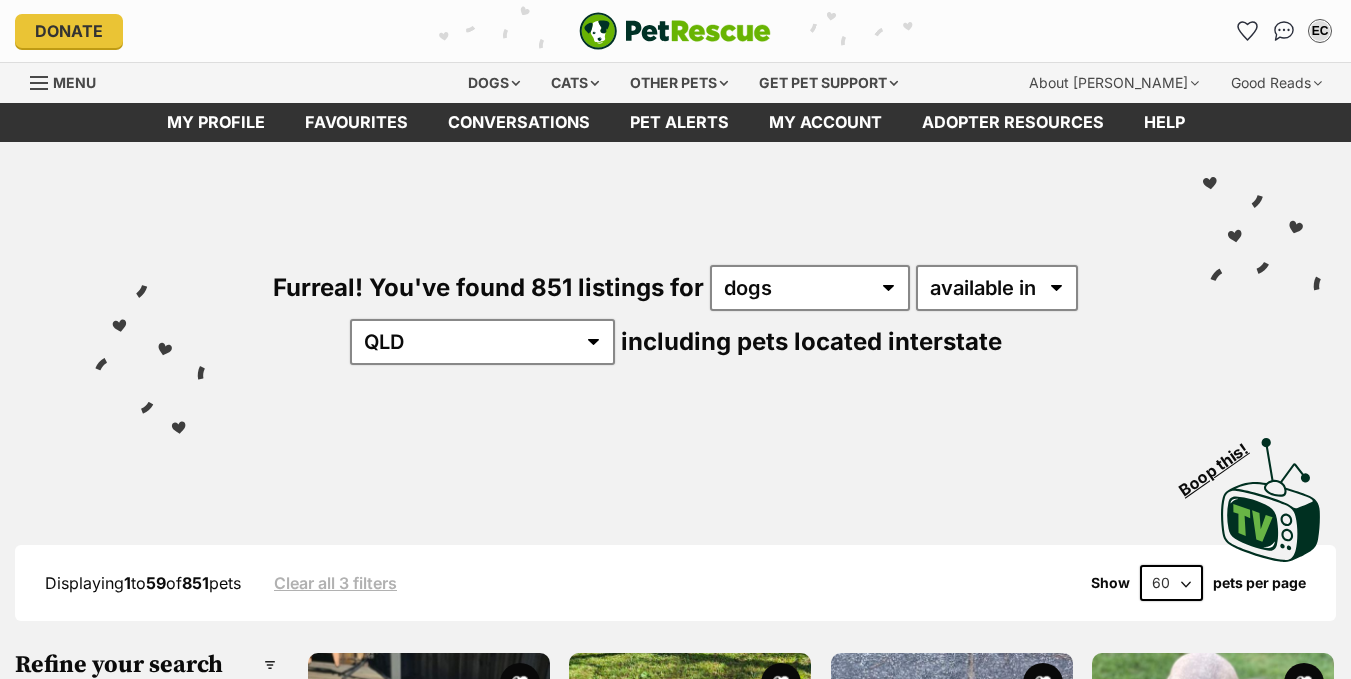 scroll, scrollTop: 0, scrollLeft: 0, axis: both 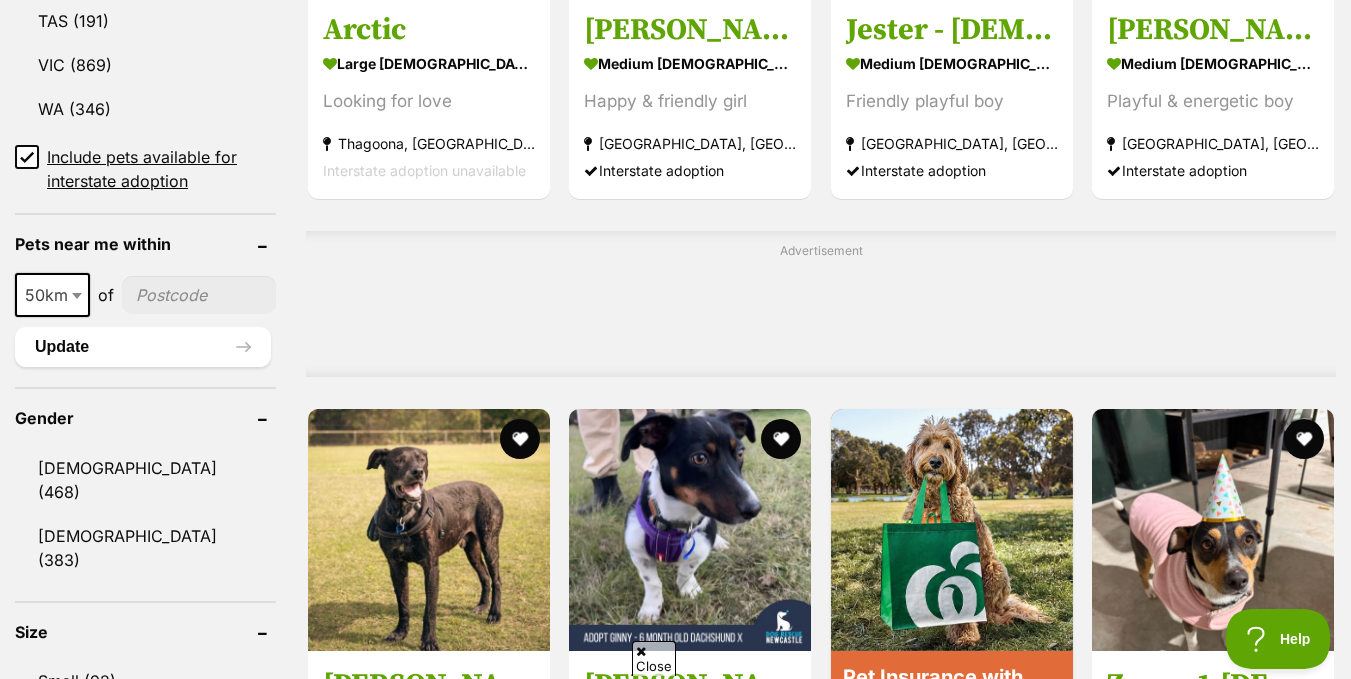 drag, startPoint x: 1359, startPoint y: 53, endPoint x: 1365, endPoint y: 151, distance: 98.1835 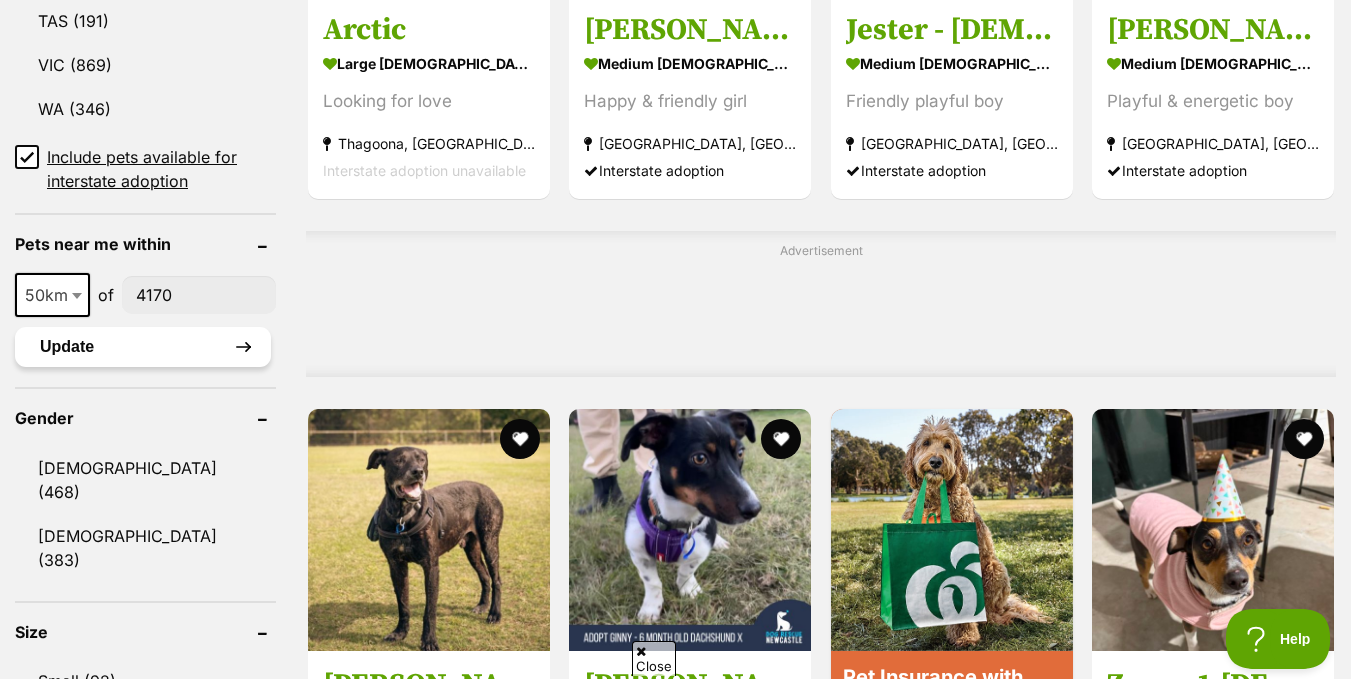 click on "Update" at bounding box center [143, 347] 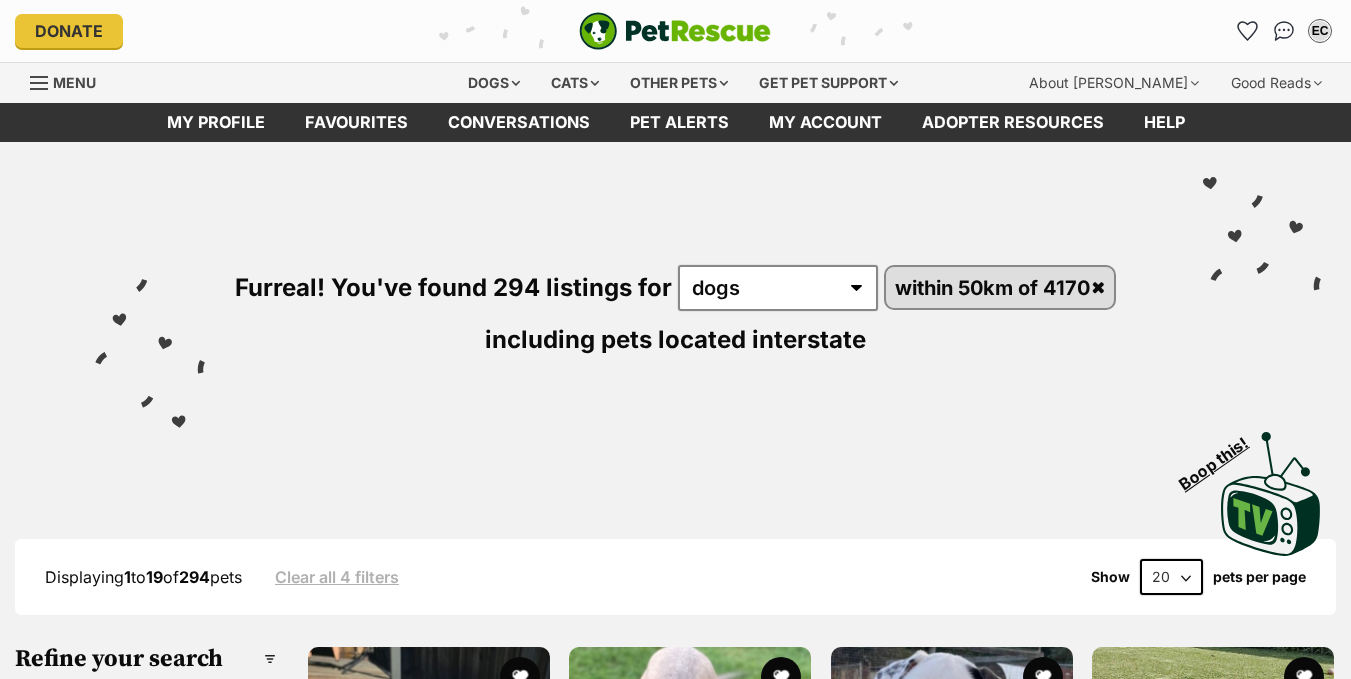scroll, scrollTop: 0, scrollLeft: 0, axis: both 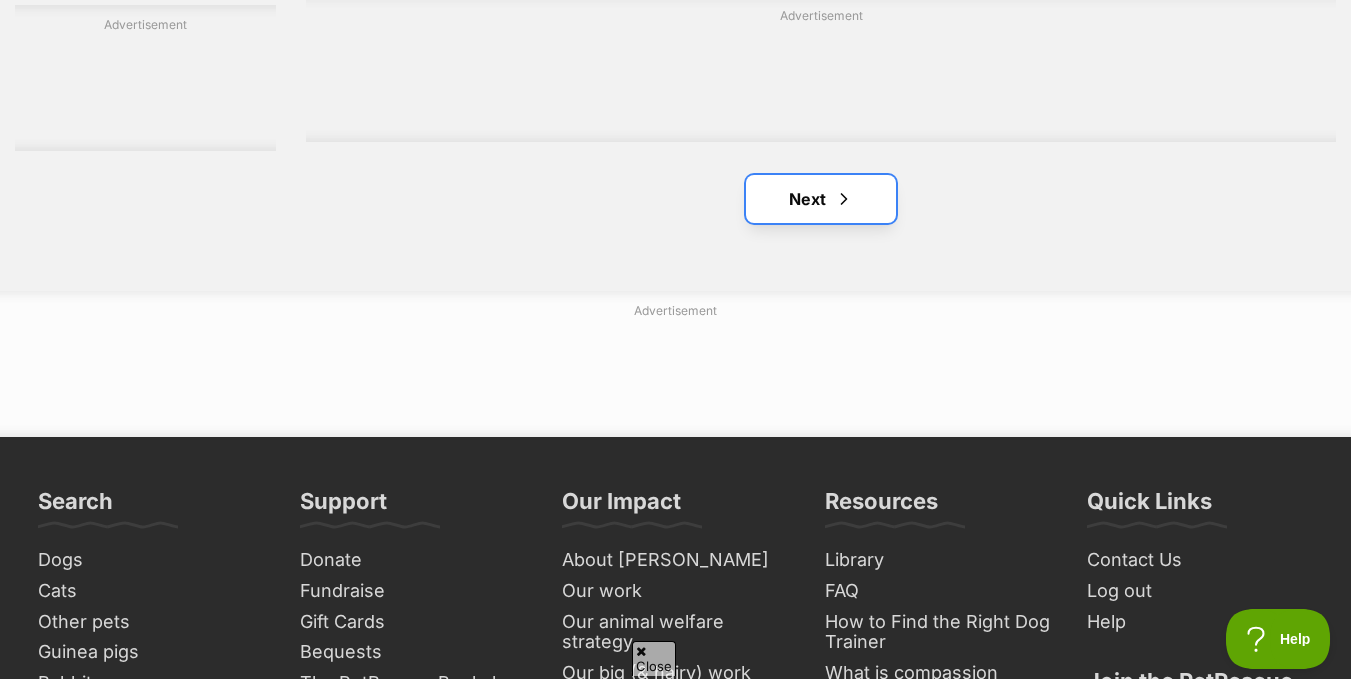 click at bounding box center [844, 199] 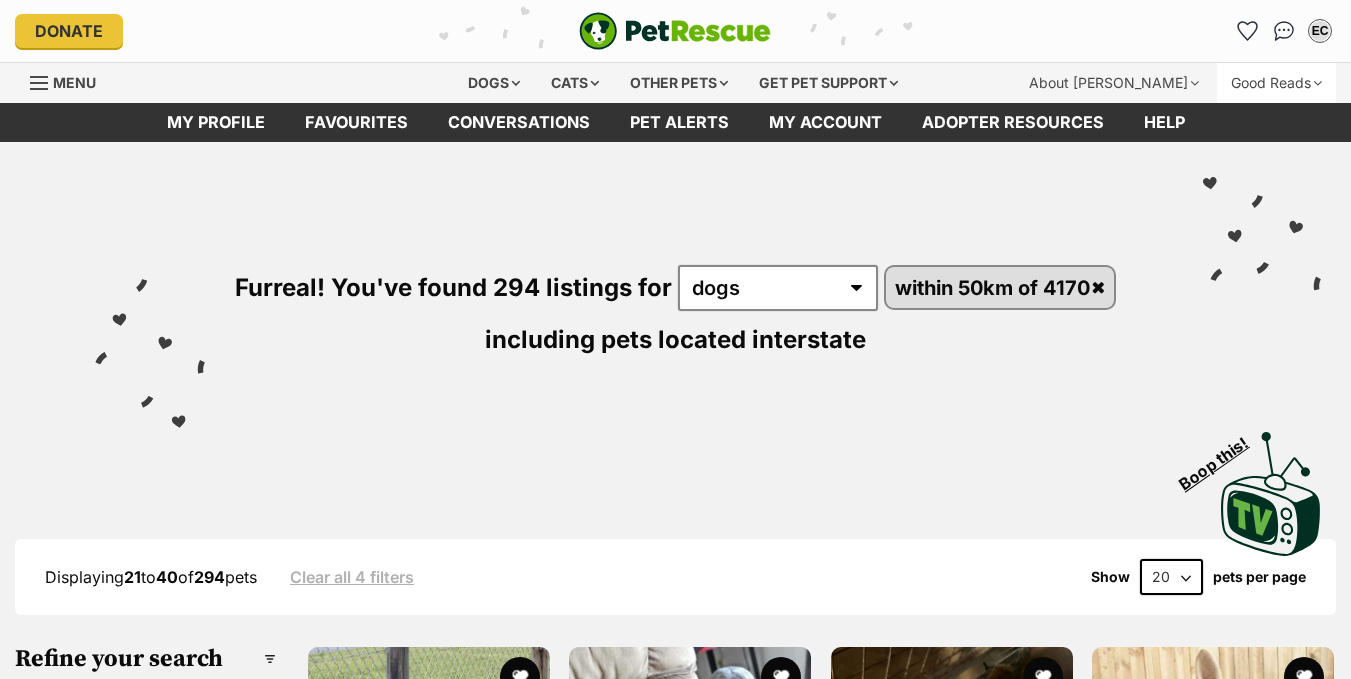 scroll, scrollTop: 0, scrollLeft: 0, axis: both 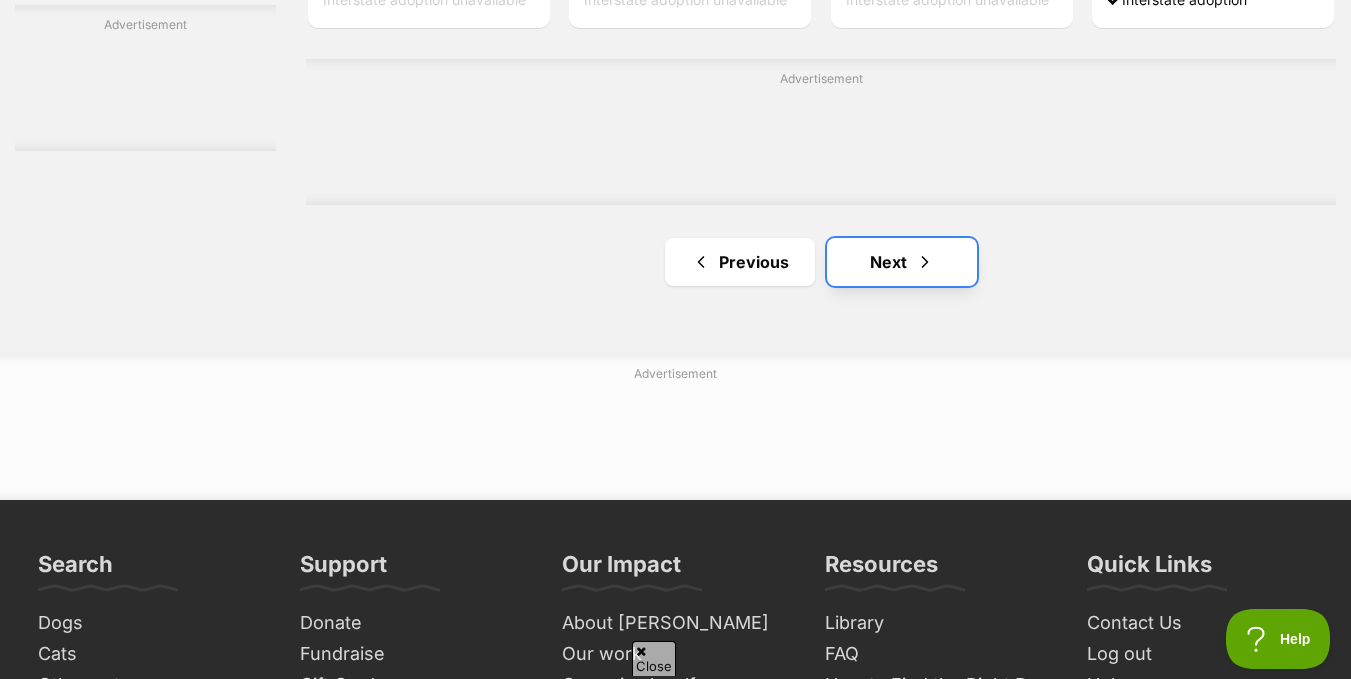 click on "Next" at bounding box center (902, 262) 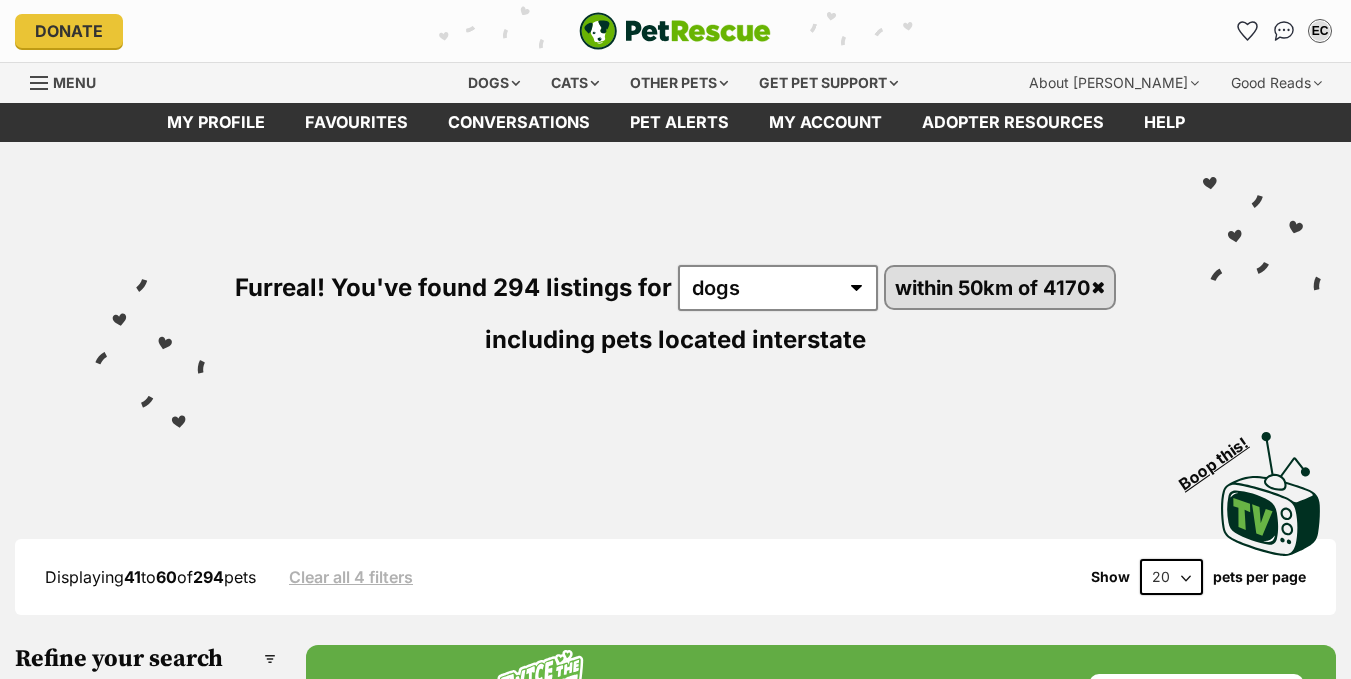 scroll, scrollTop: 0, scrollLeft: 0, axis: both 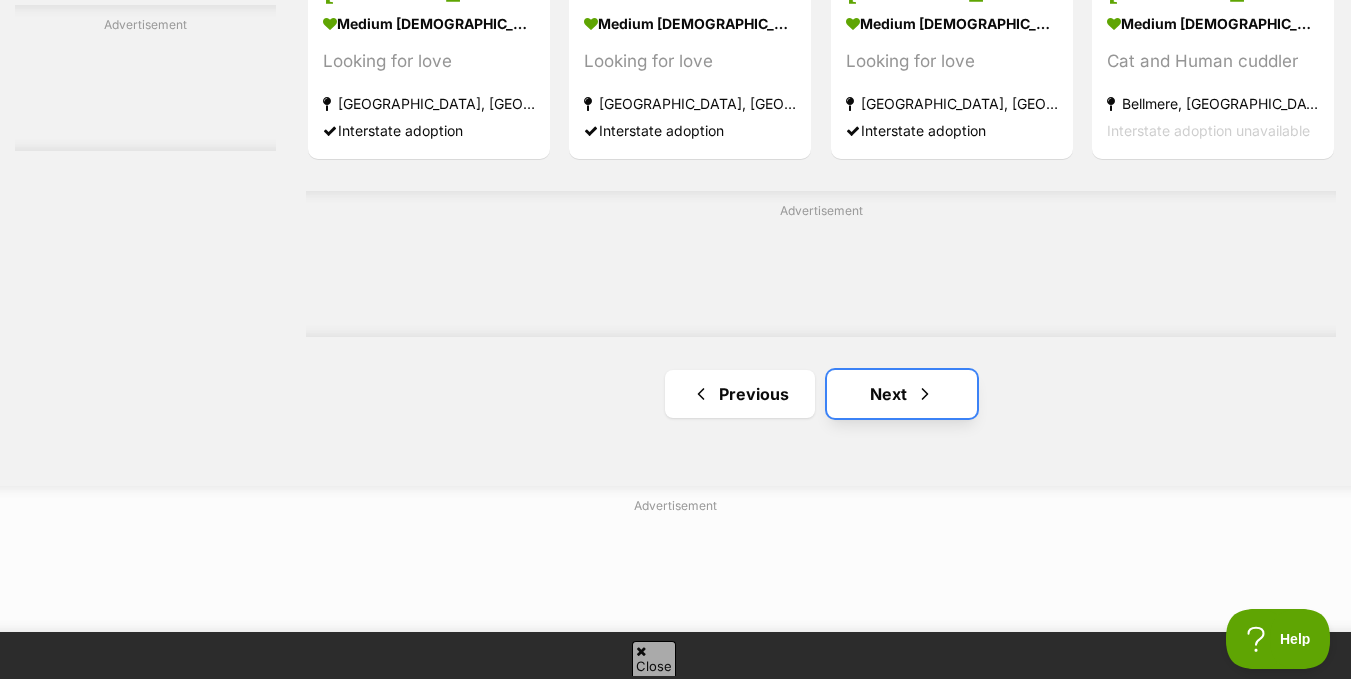 click at bounding box center (925, 394) 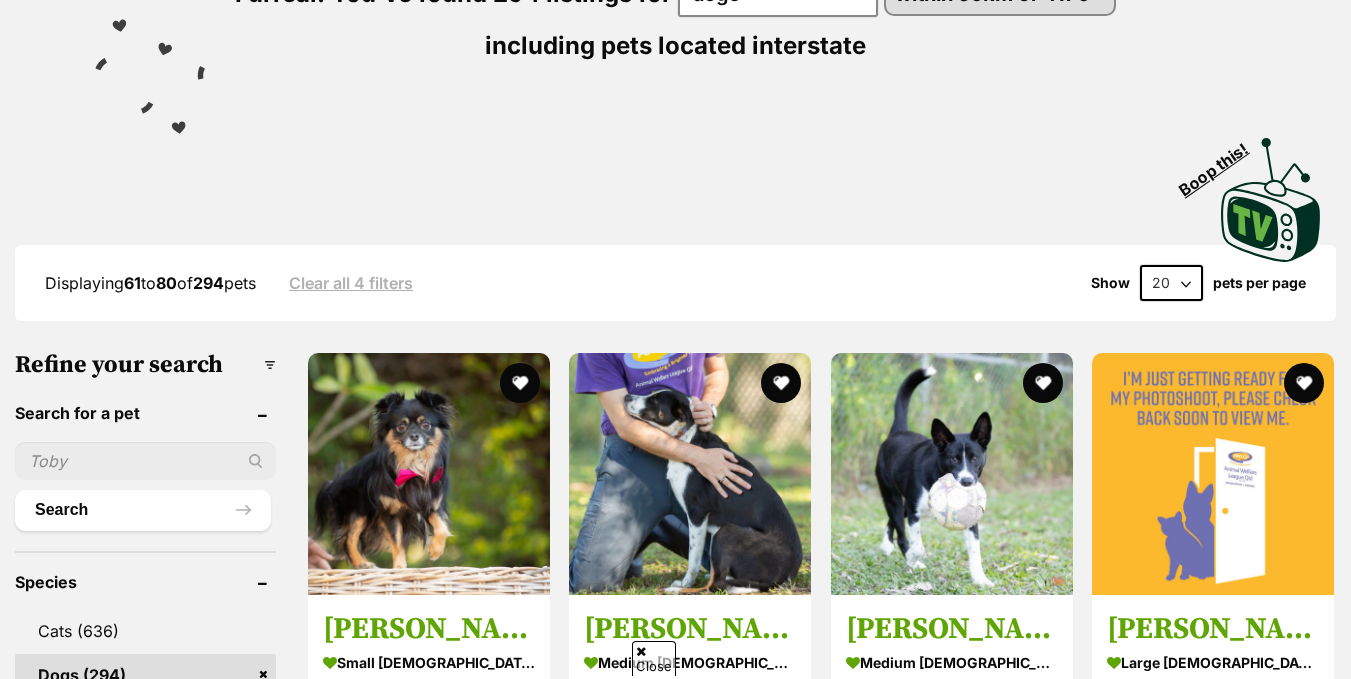 scroll, scrollTop: 324, scrollLeft: 0, axis: vertical 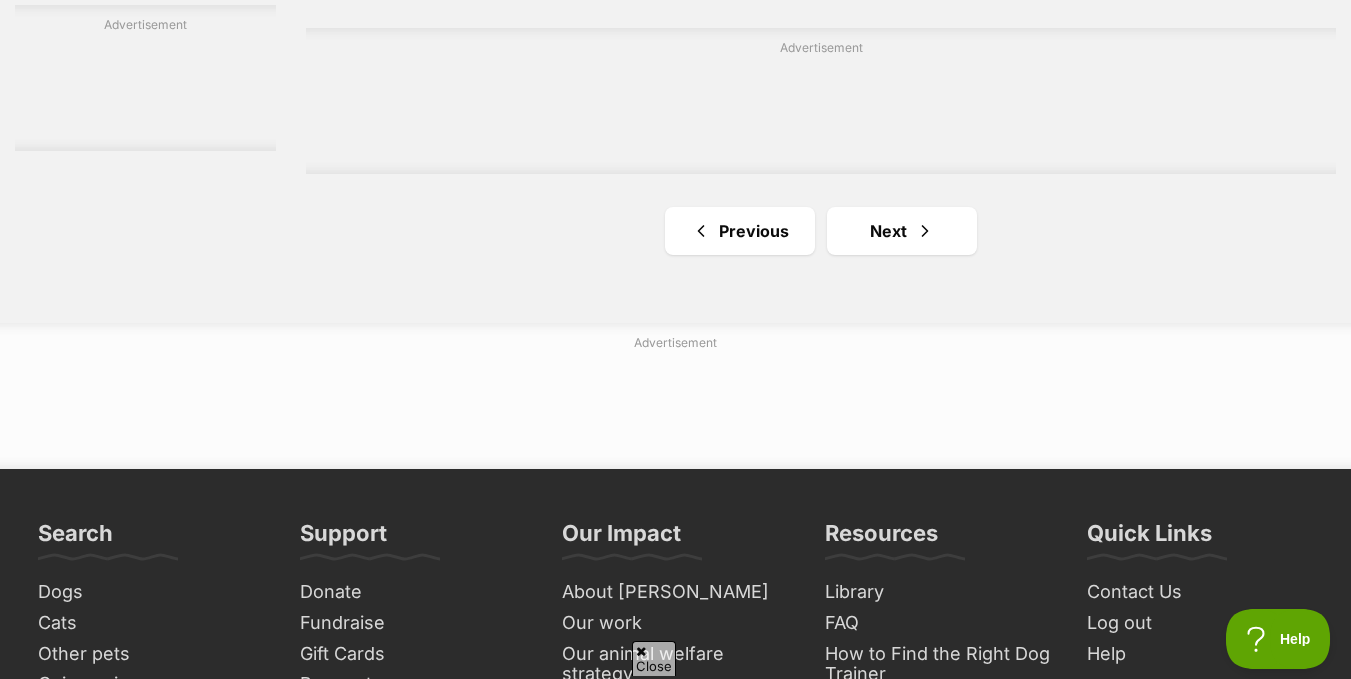 drag, startPoint x: 1356, startPoint y: 88, endPoint x: 1365, endPoint y: 530, distance: 442.0916 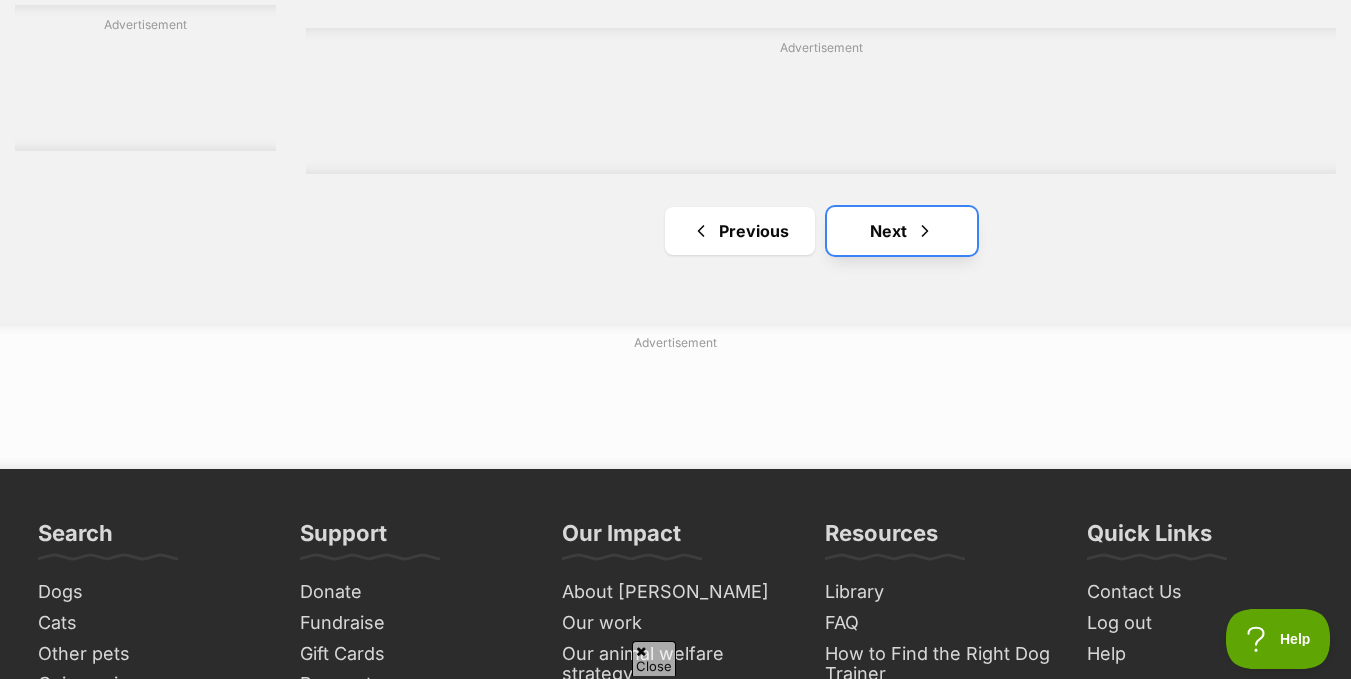 click on "Next" at bounding box center [902, 231] 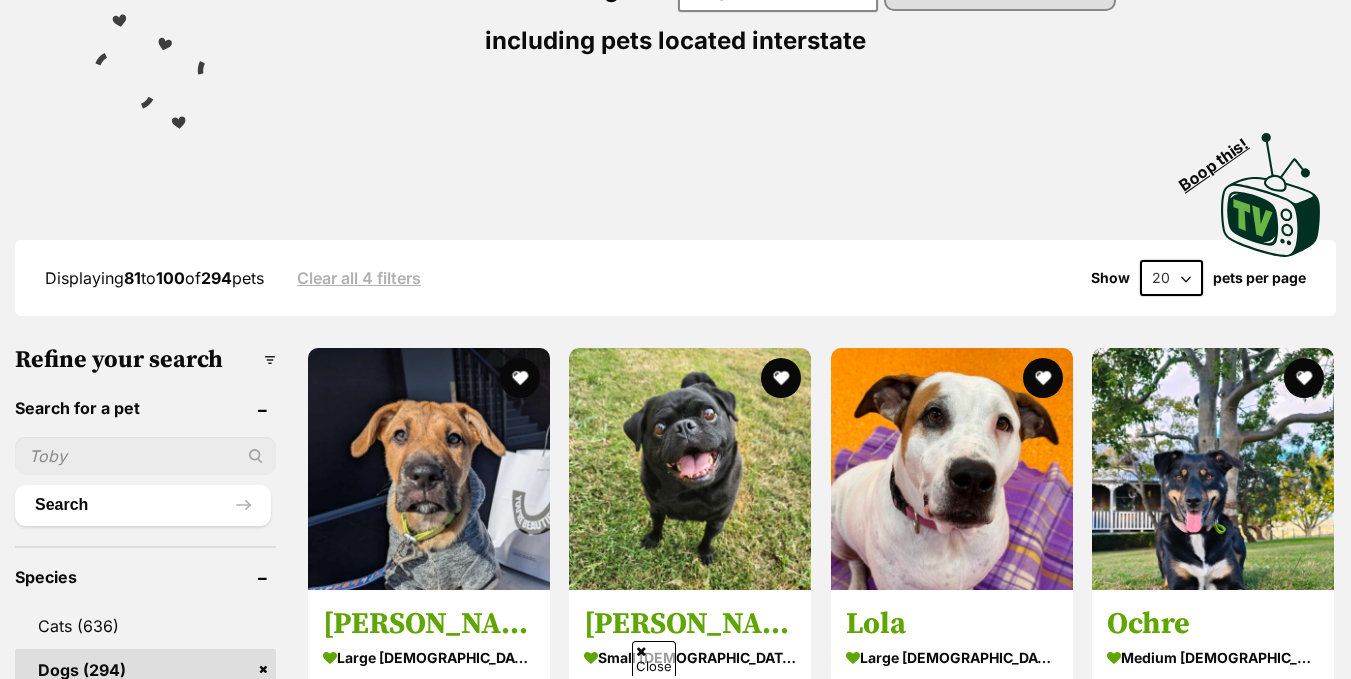 scroll, scrollTop: 442, scrollLeft: 0, axis: vertical 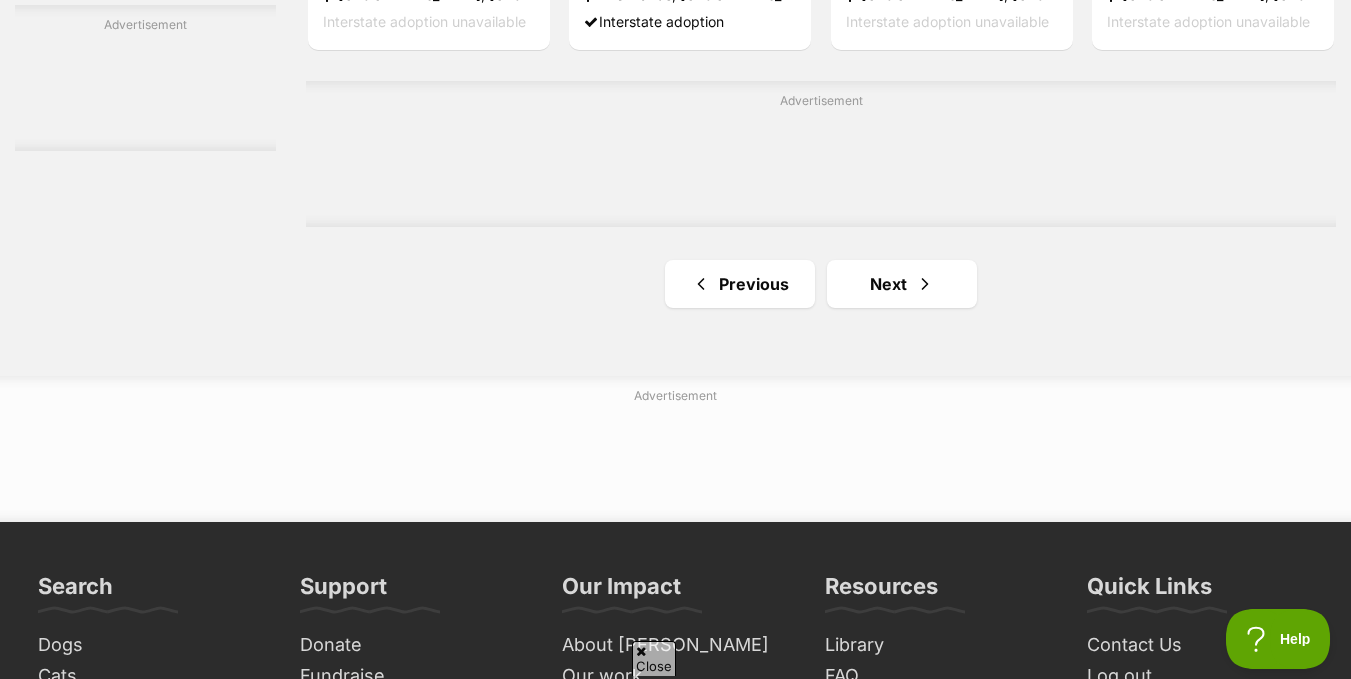 drag, startPoint x: 0, startPoint y: 0, endPoint x: 1365, endPoint y: 491, distance: 1450.6227 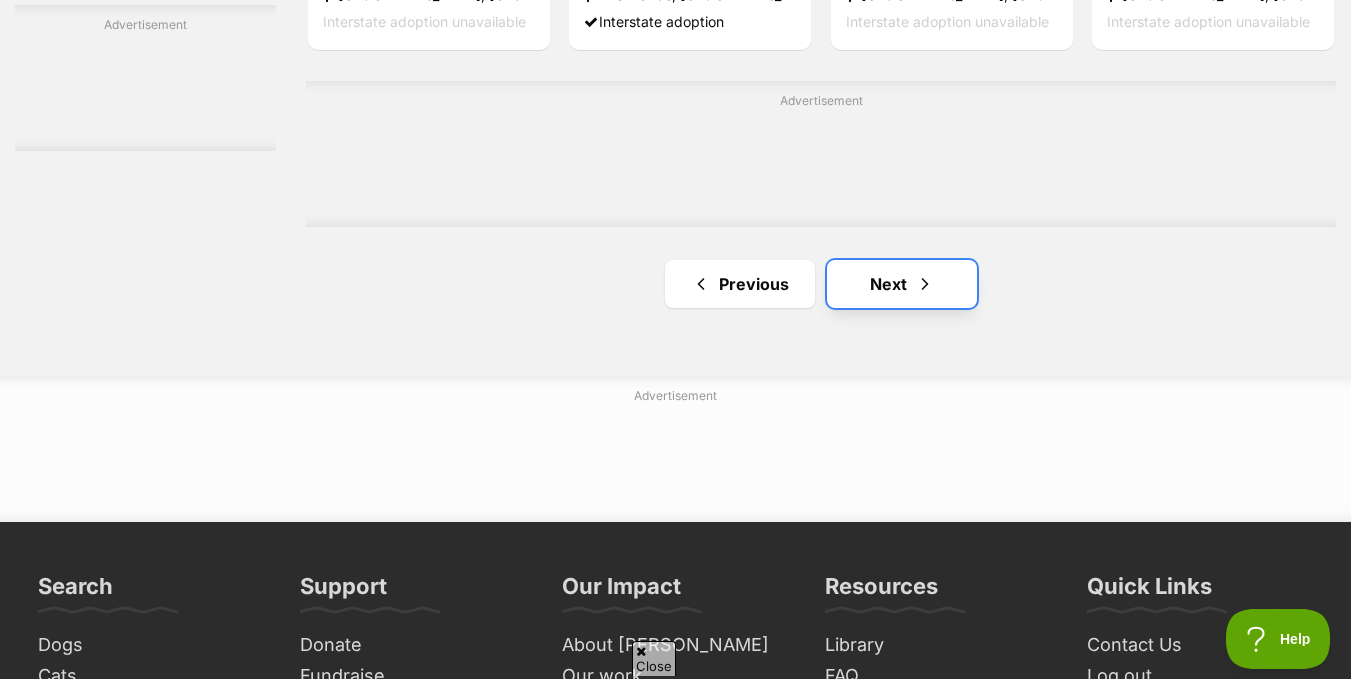 click on "Next" at bounding box center [902, 284] 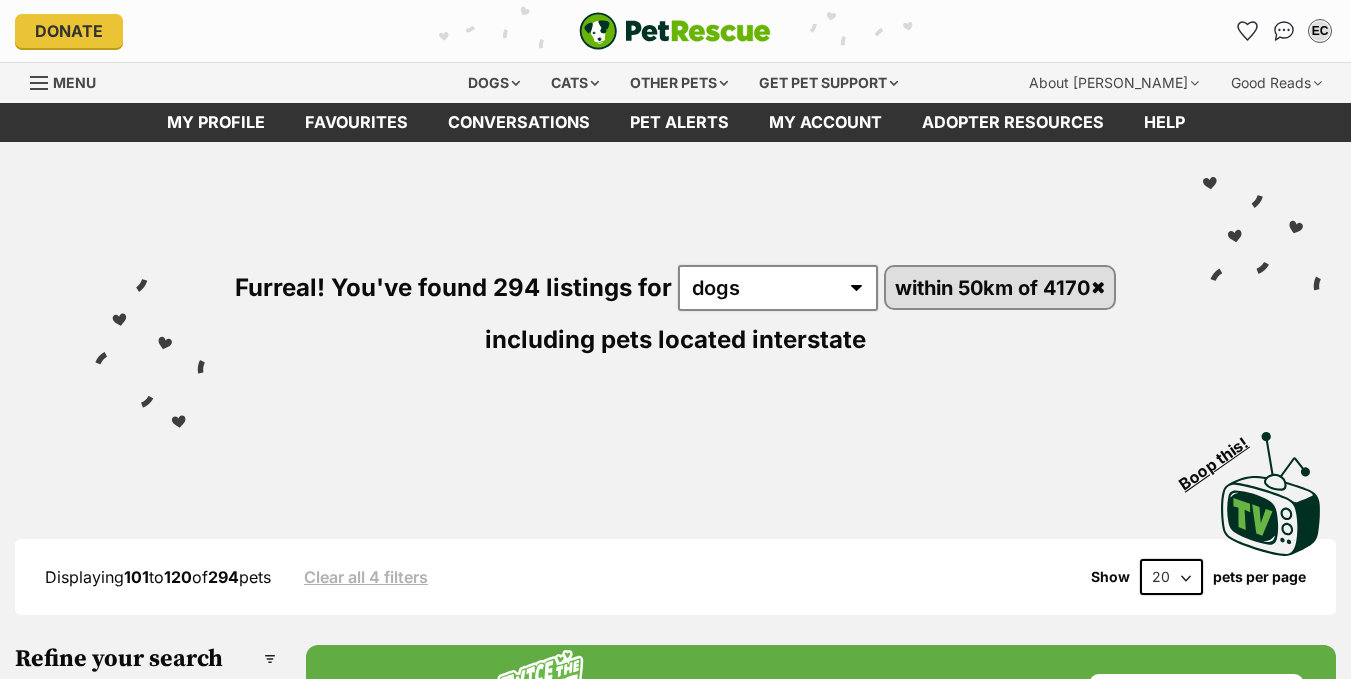 scroll, scrollTop: 0, scrollLeft: 0, axis: both 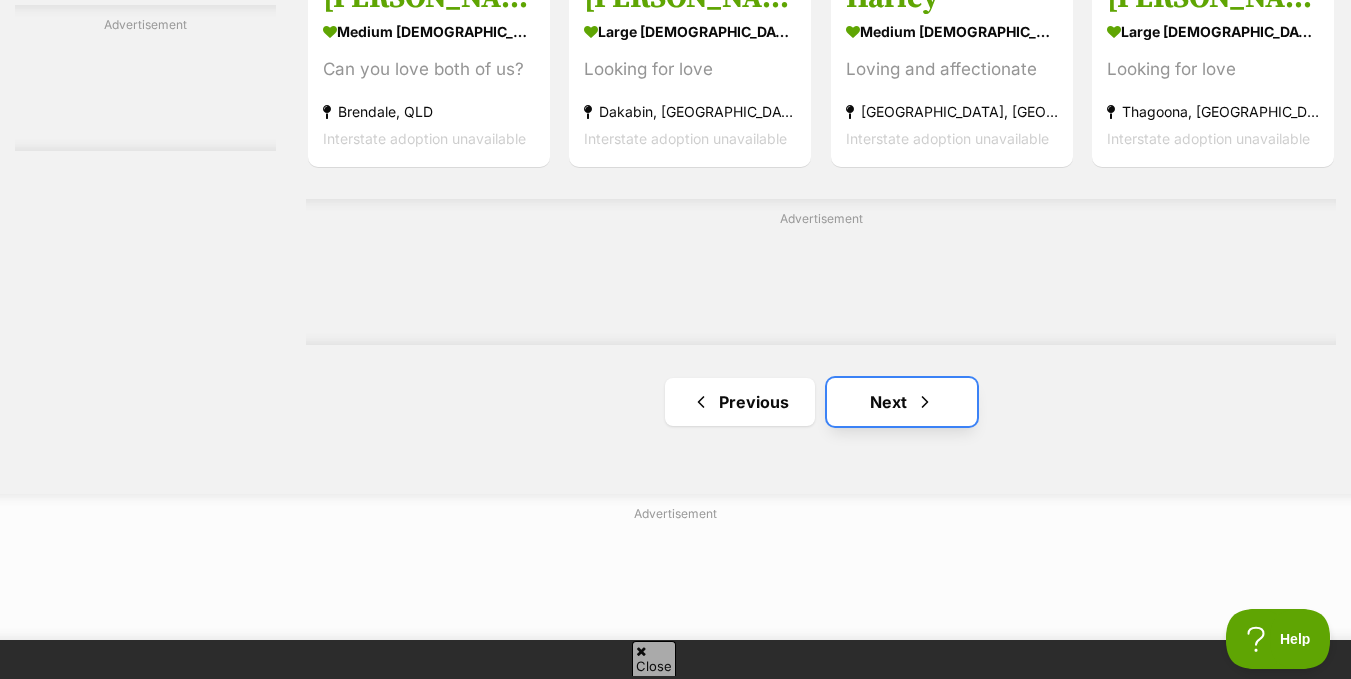 click at bounding box center (925, 402) 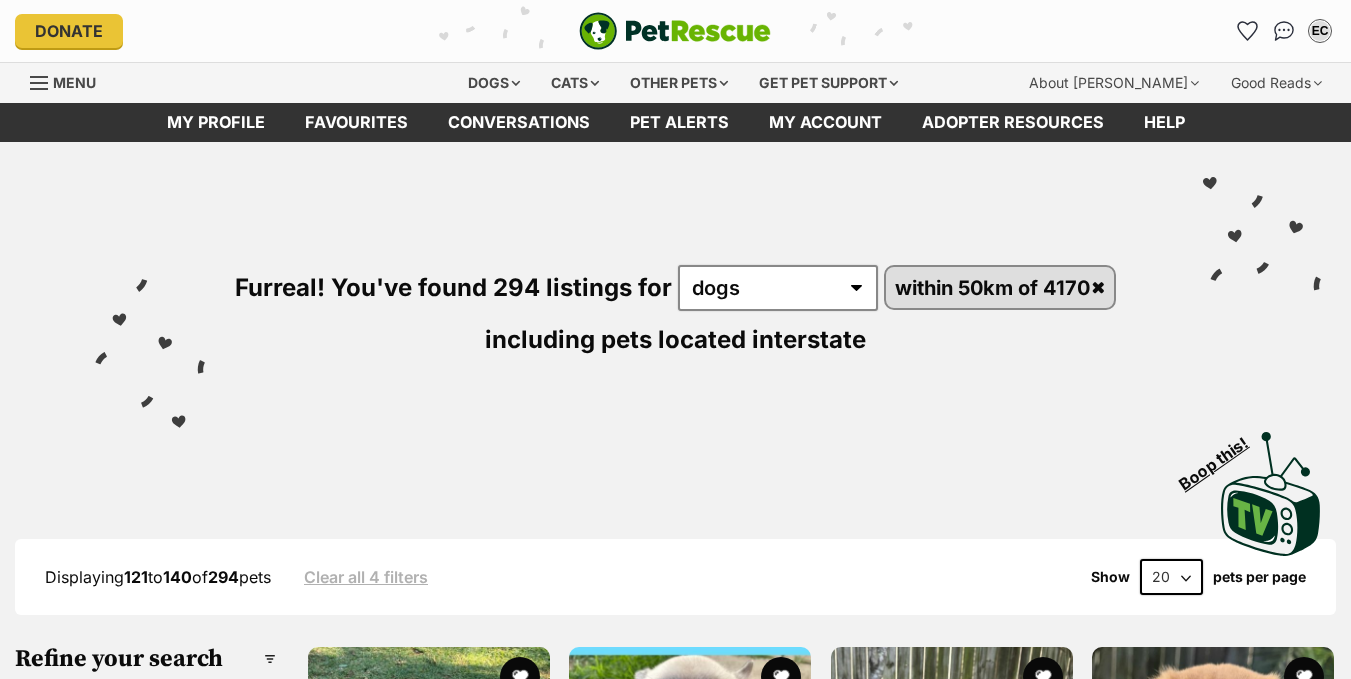 scroll, scrollTop: 0, scrollLeft: 0, axis: both 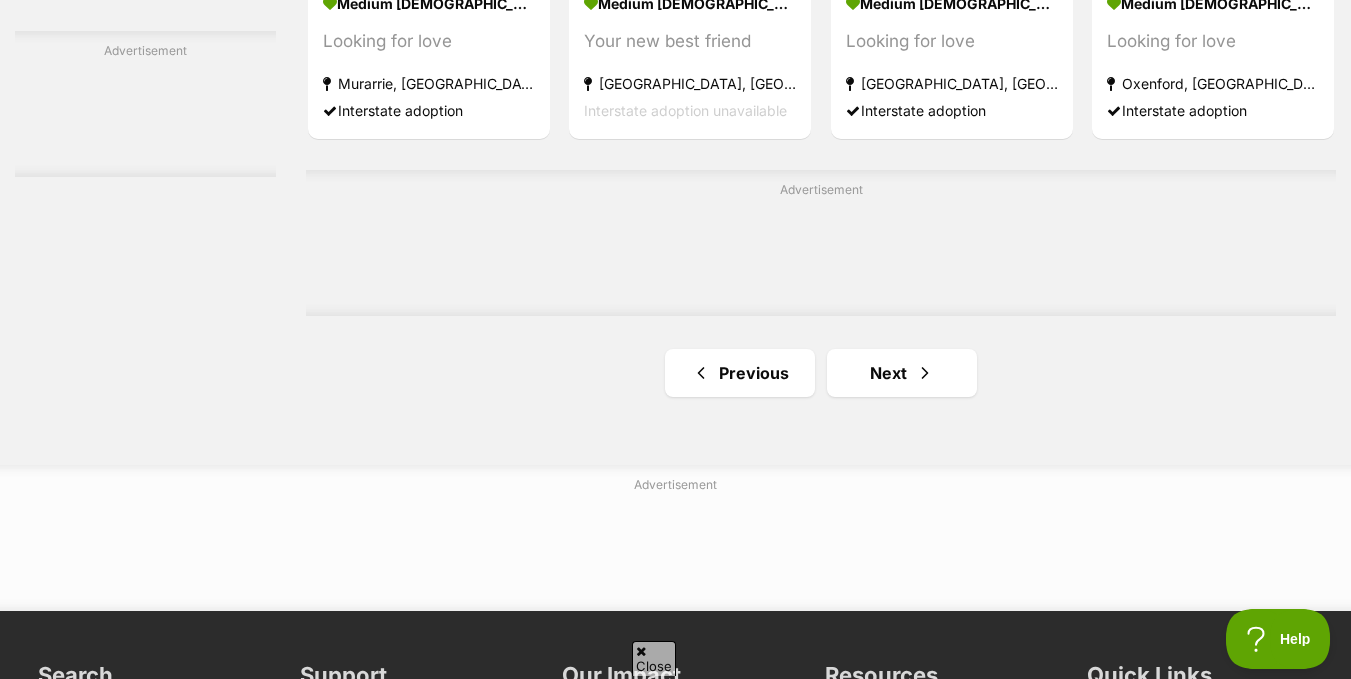 drag, startPoint x: 1354, startPoint y: 60, endPoint x: 1365, endPoint y: 489, distance: 429.141 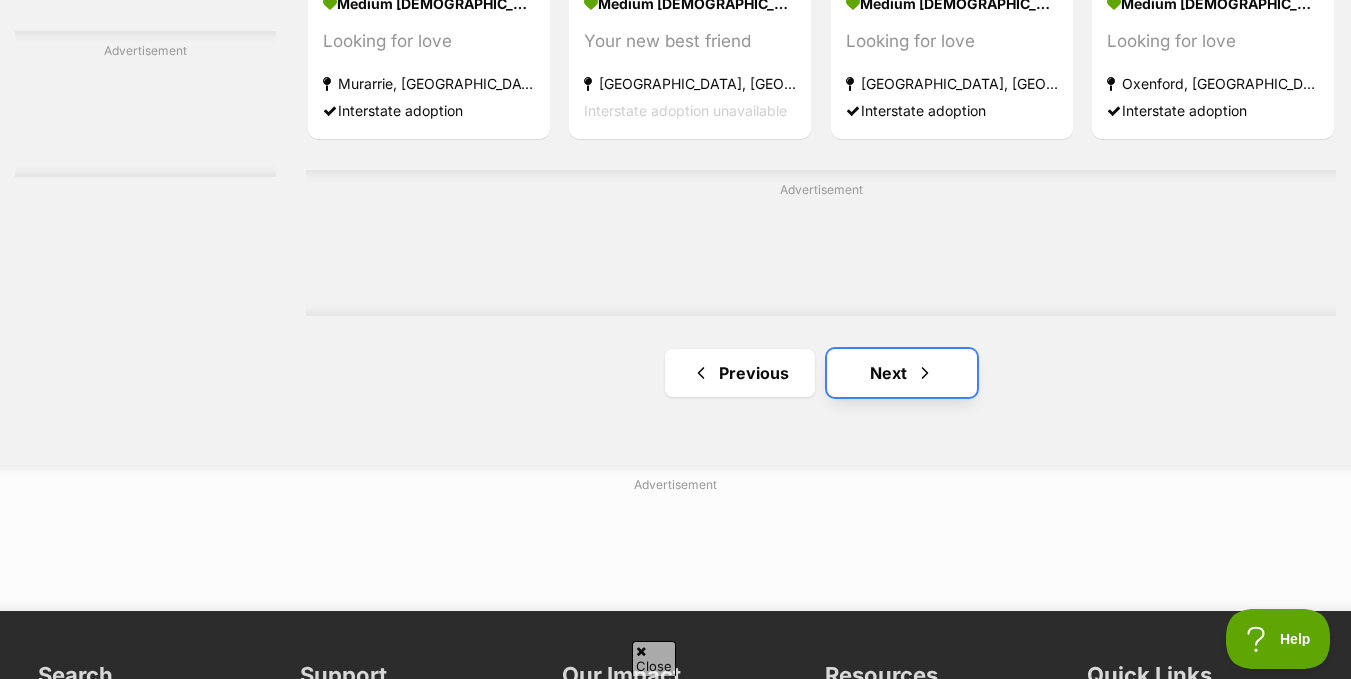 click on "Next" at bounding box center [902, 373] 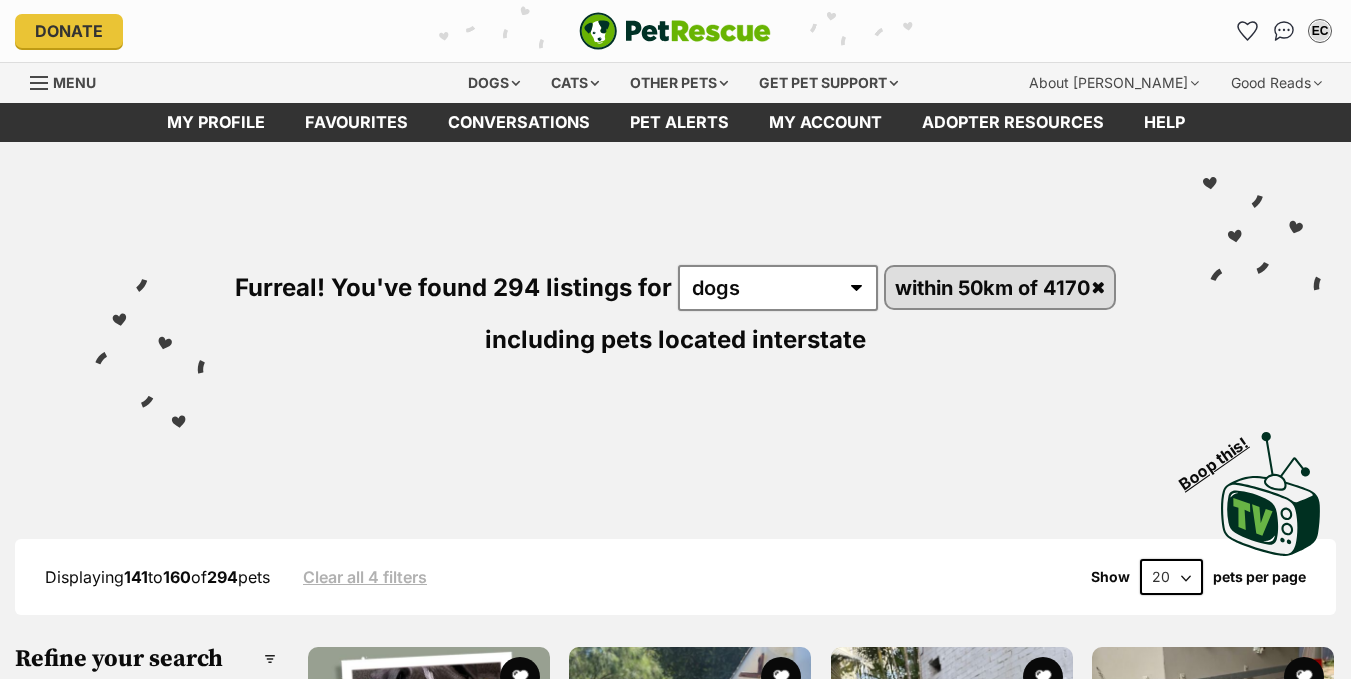 scroll, scrollTop: 0, scrollLeft: 0, axis: both 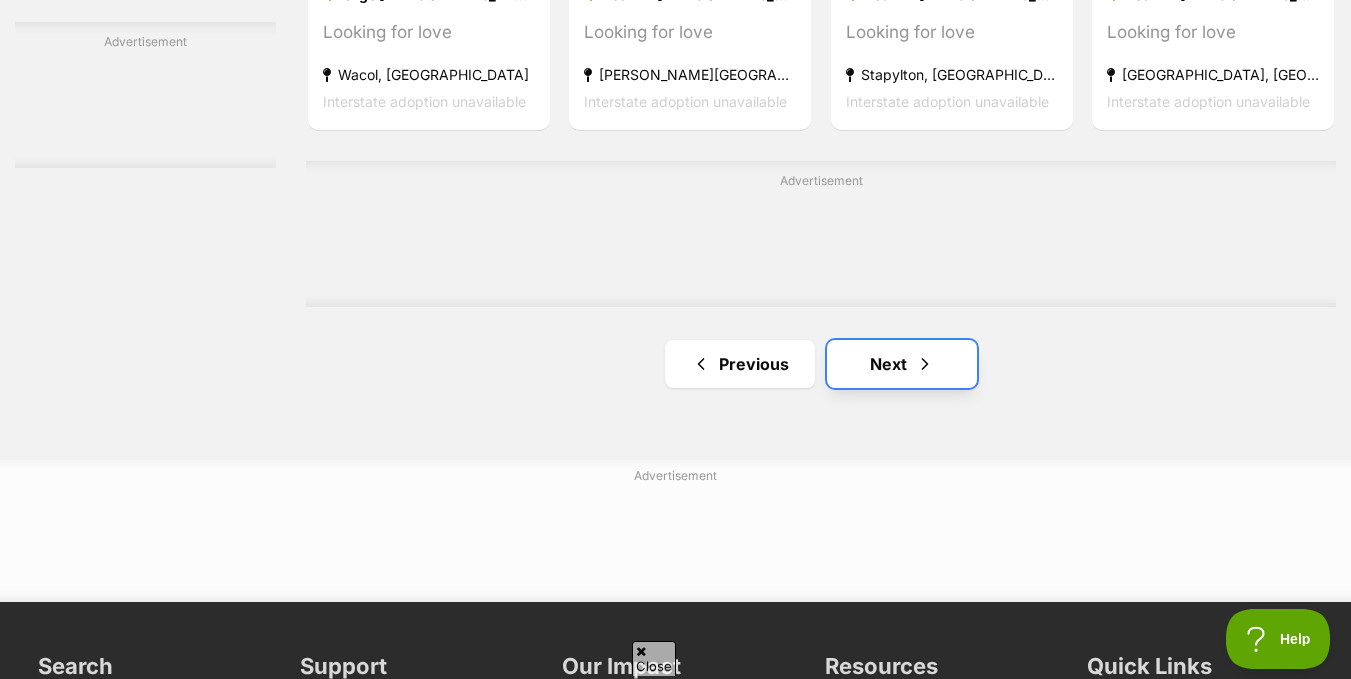 click at bounding box center (925, 364) 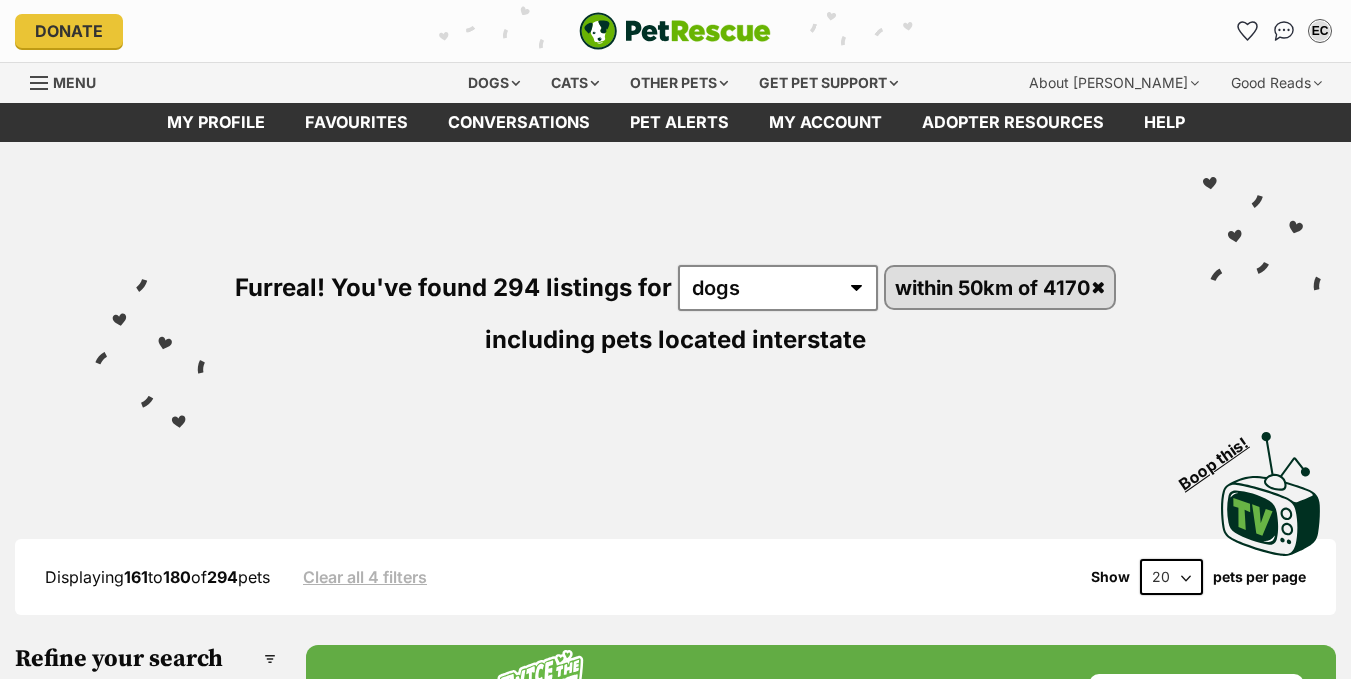 scroll, scrollTop: 0, scrollLeft: 0, axis: both 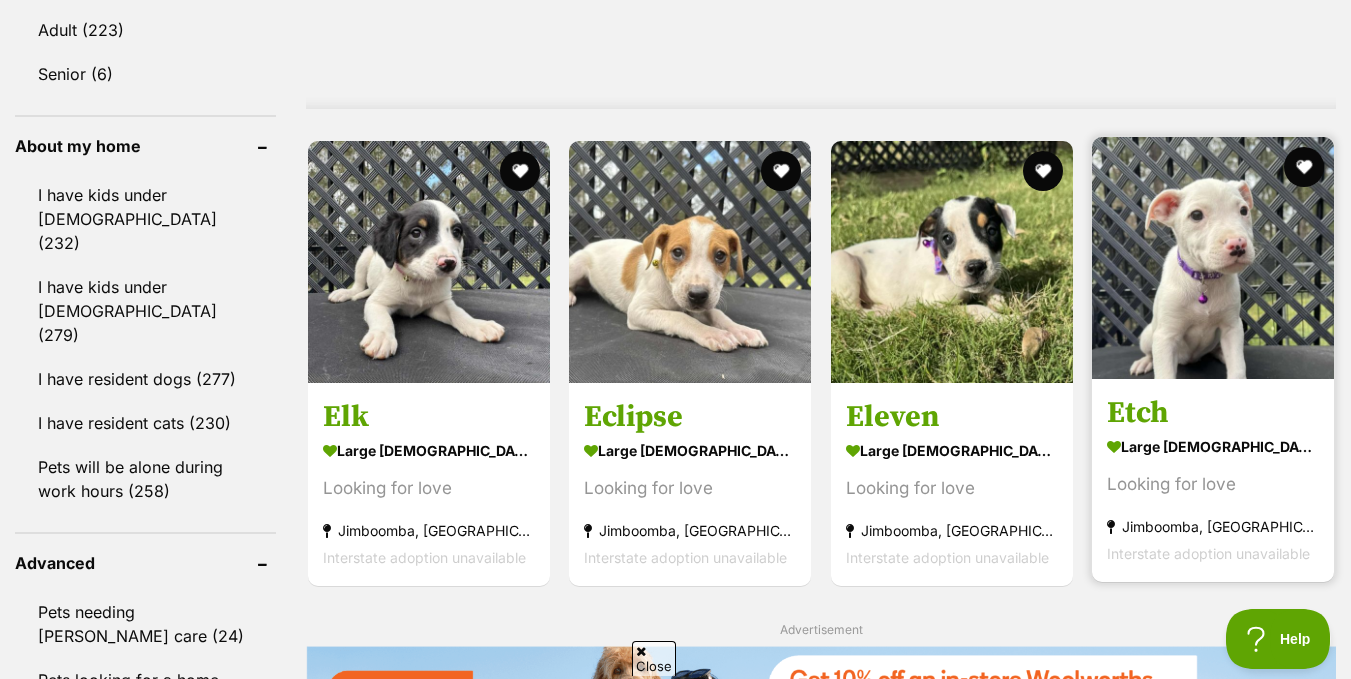 click at bounding box center (1213, 258) 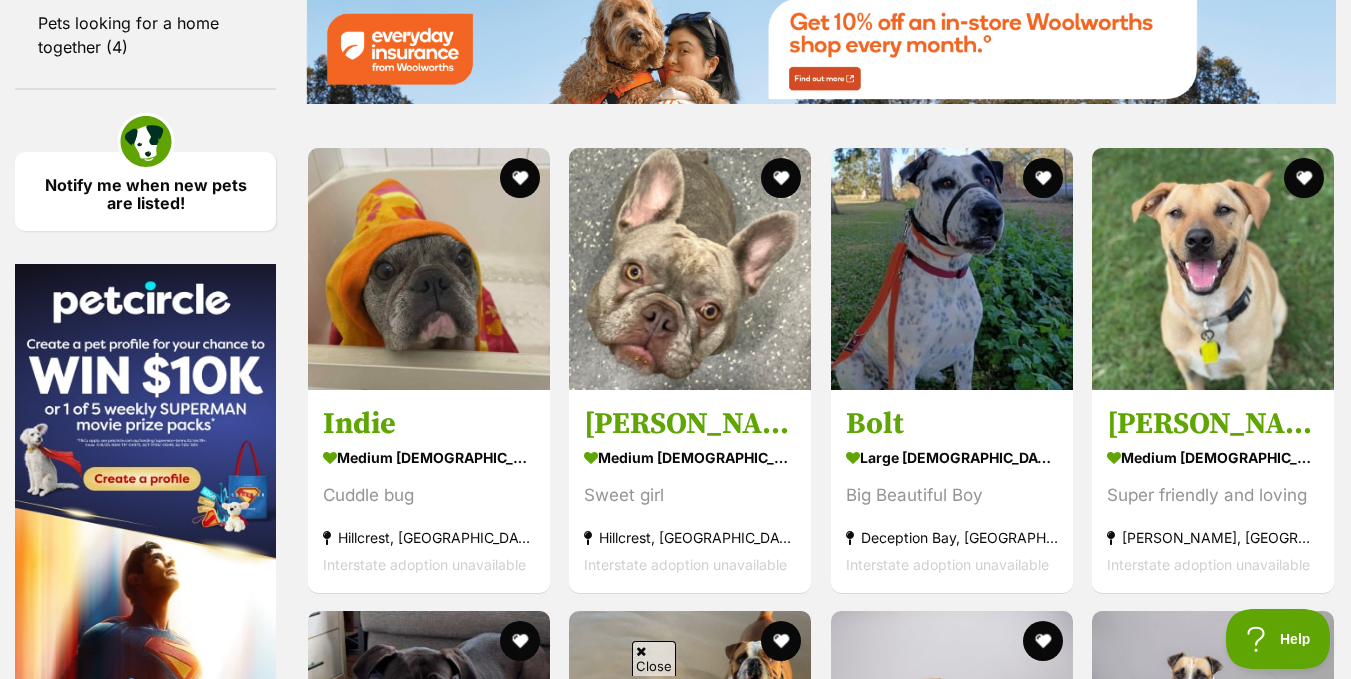 scroll, scrollTop: 2416, scrollLeft: 0, axis: vertical 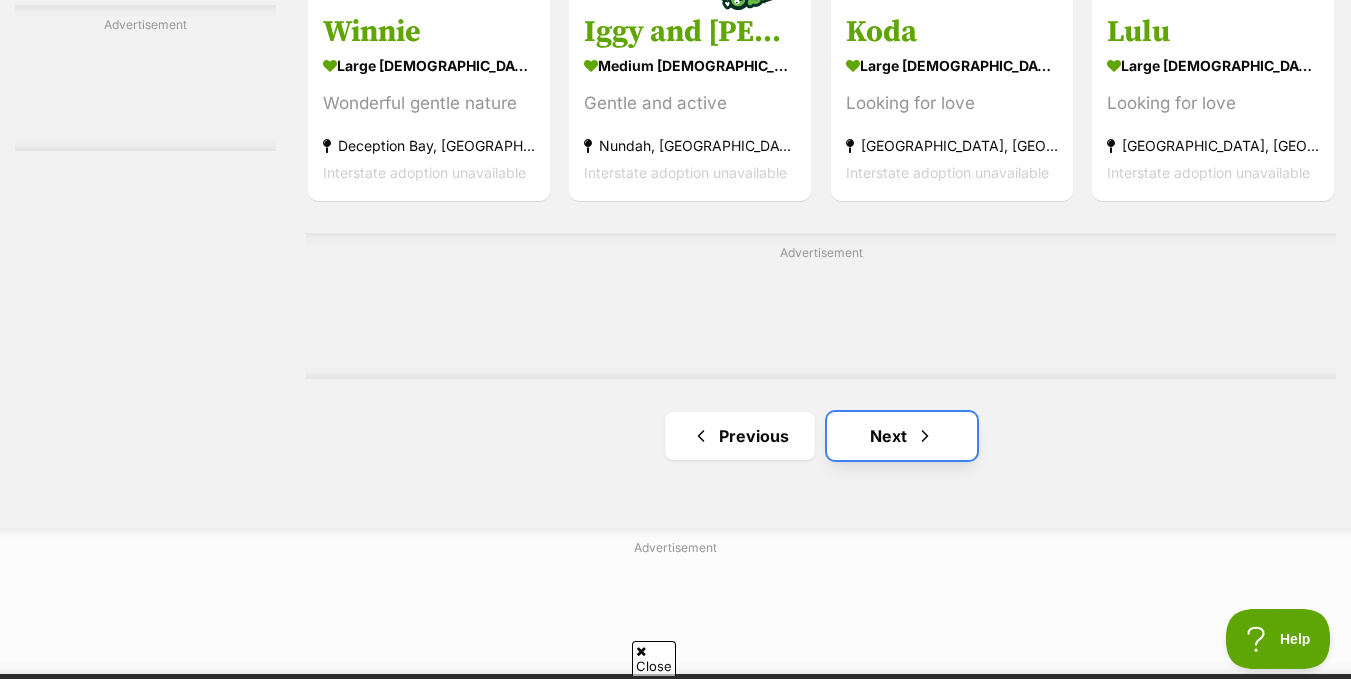 click on "Next" at bounding box center (902, 436) 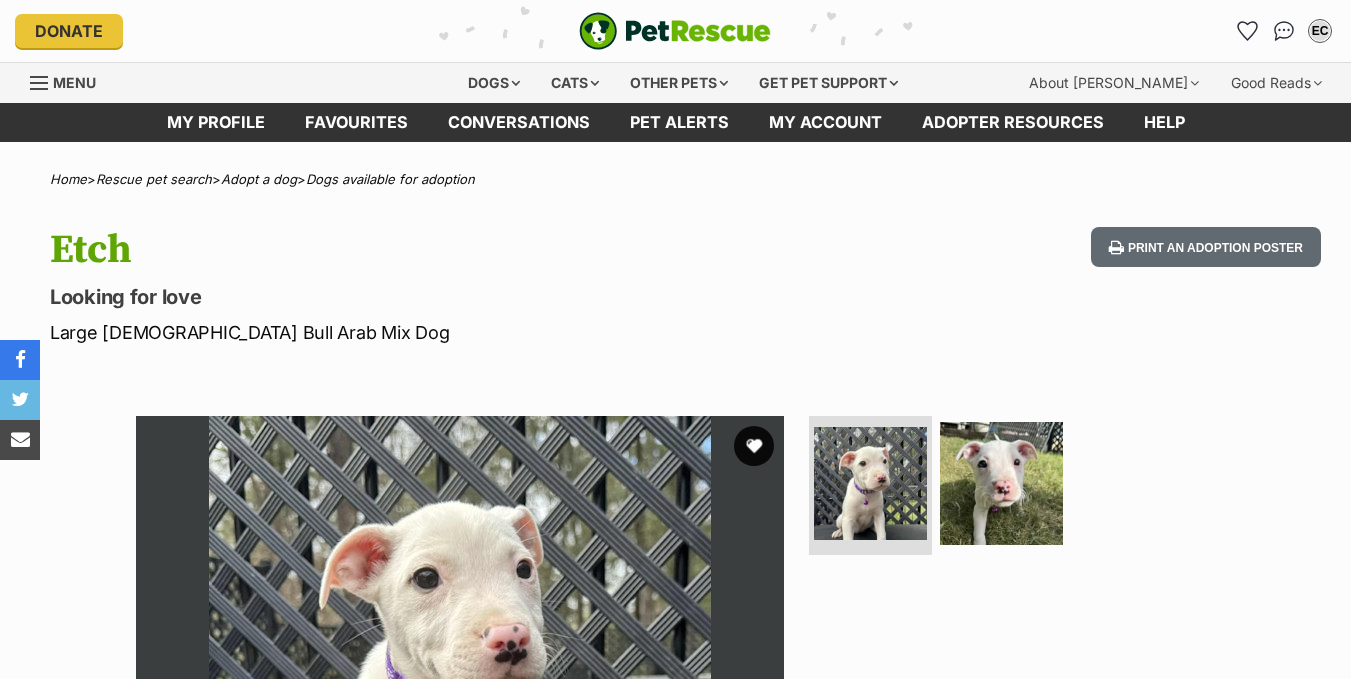 scroll, scrollTop: 0, scrollLeft: 0, axis: both 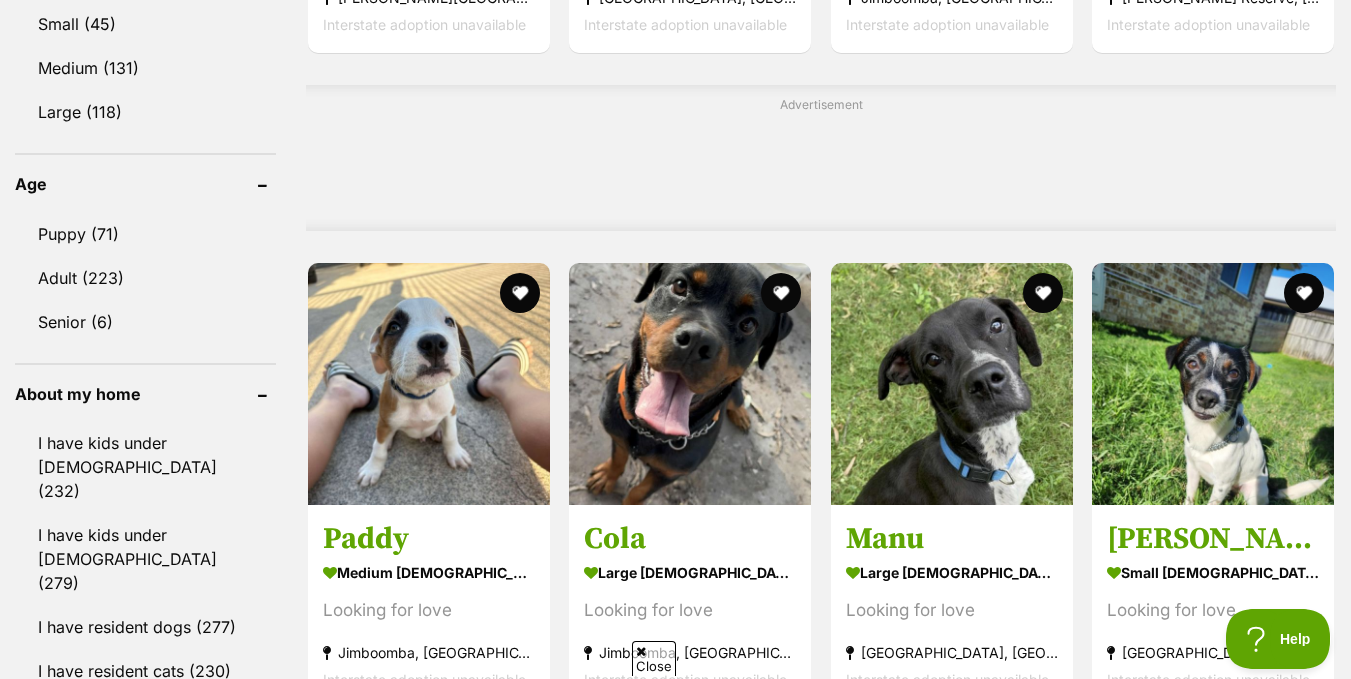 click on "Skip to main content
Log in to favourite this pet
Log in
Or sign up
Search PetRescue
Search for a pet, rescue group or article
Please select PetRescue ID
Pet name
Group
Article
Go
E.g. enter a pet's id into the search.
E.g. enter a pet's name into the search.
E.g. enter a rescue groups's name.
E.g. enter in a keyword to find an article.
Log in to set up alerts
Log in
Or sign up
Close Sidebar
Welcome, [PERSON_NAME]!
Log out
Find pets to [PERSON_NAME] or adopt
Browse for dogs and puppies
Browse for cats and kittens
Browse for other pets
Search the website
Pets needing [PERSON_NAME] care
All pets
Keyword search
Rescue directory
My account
Favourites
Alerts
Pet alert matches
Account settings
Adopter profile
Change password" at bounding box center [675, 976] 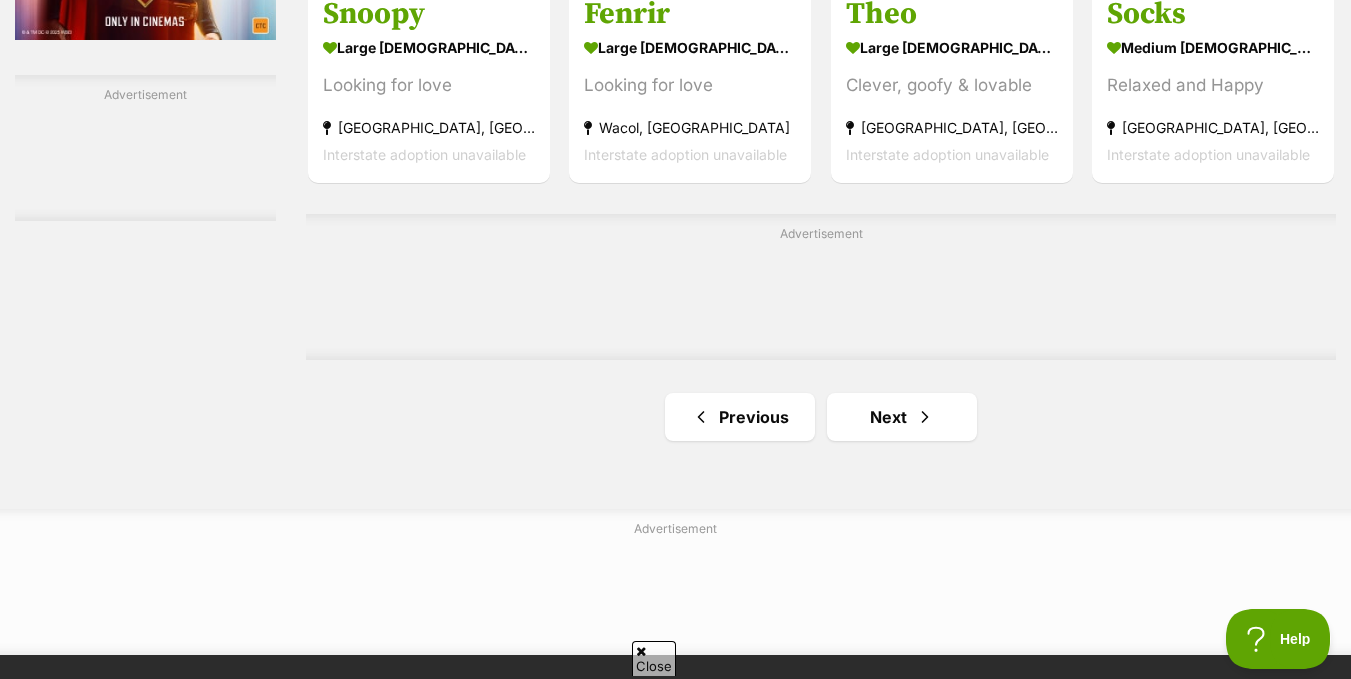 scroll, scrollTop: 3202, scrollLeft: 0, axis: vertical 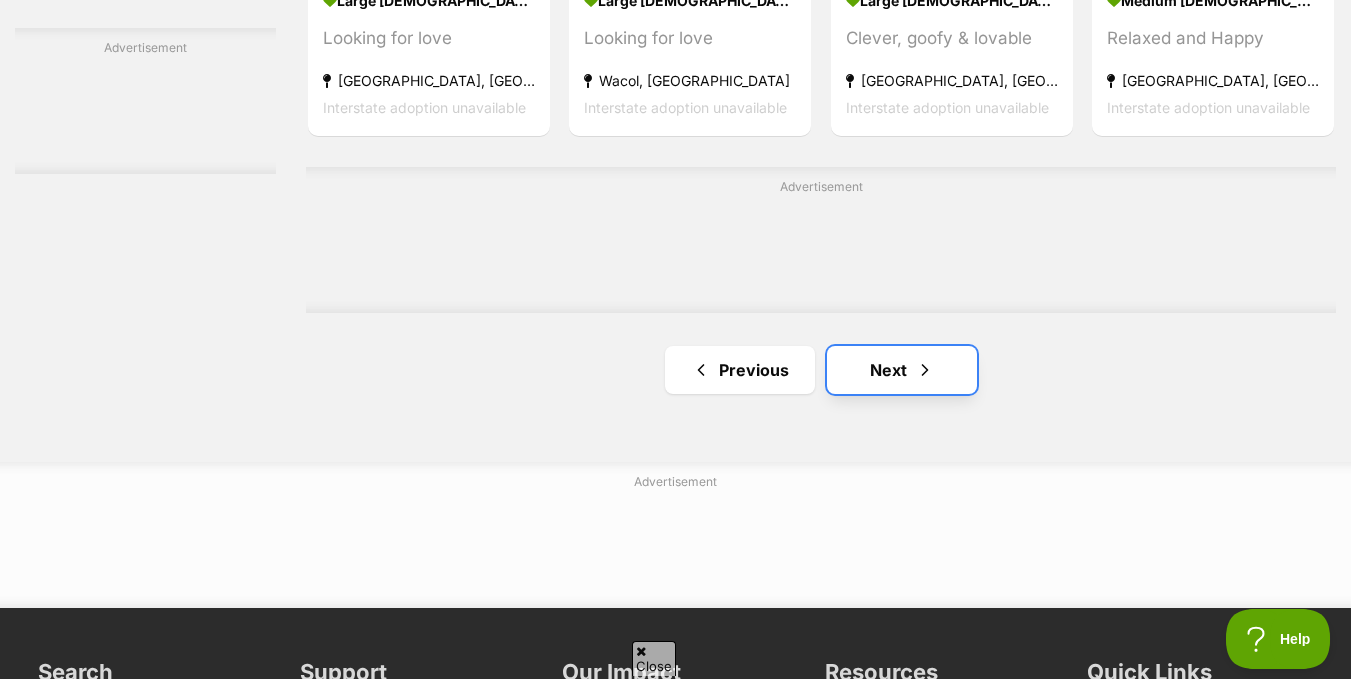 click at bounding box center [925, 370] 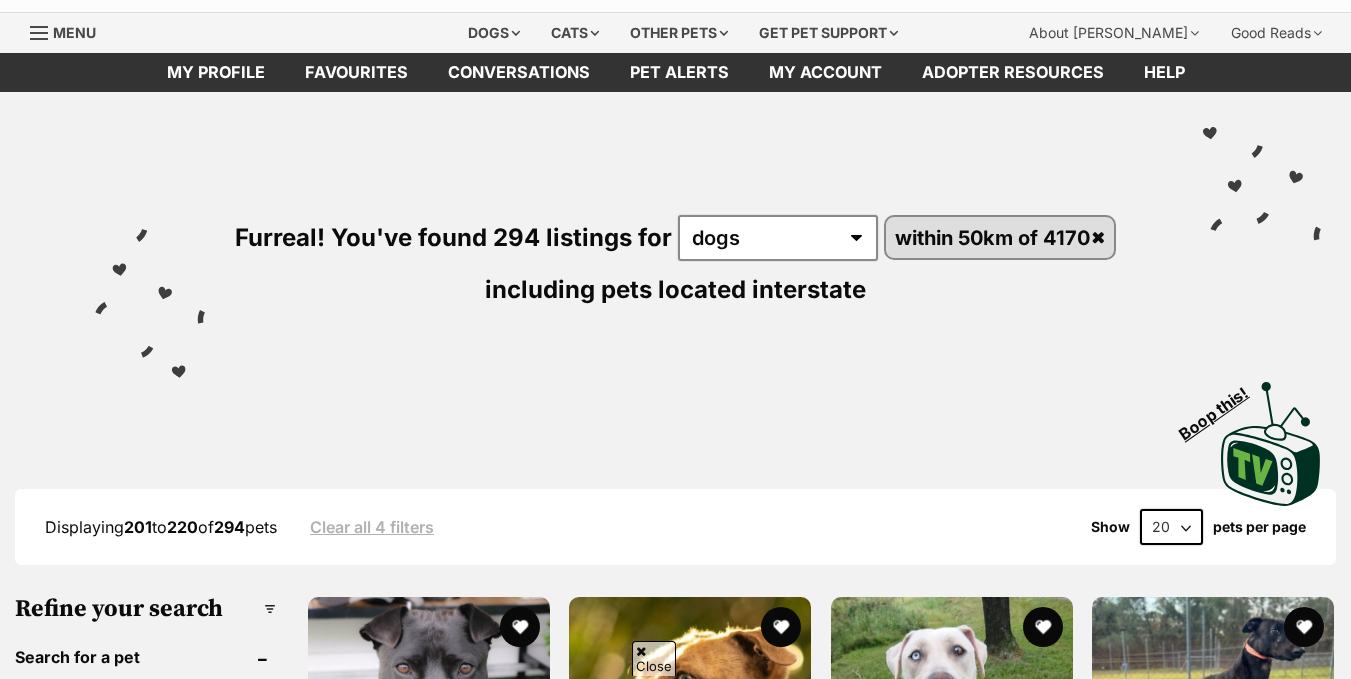 scroll, scrollTop: 463, scrollLeft: 0, axis: vertical 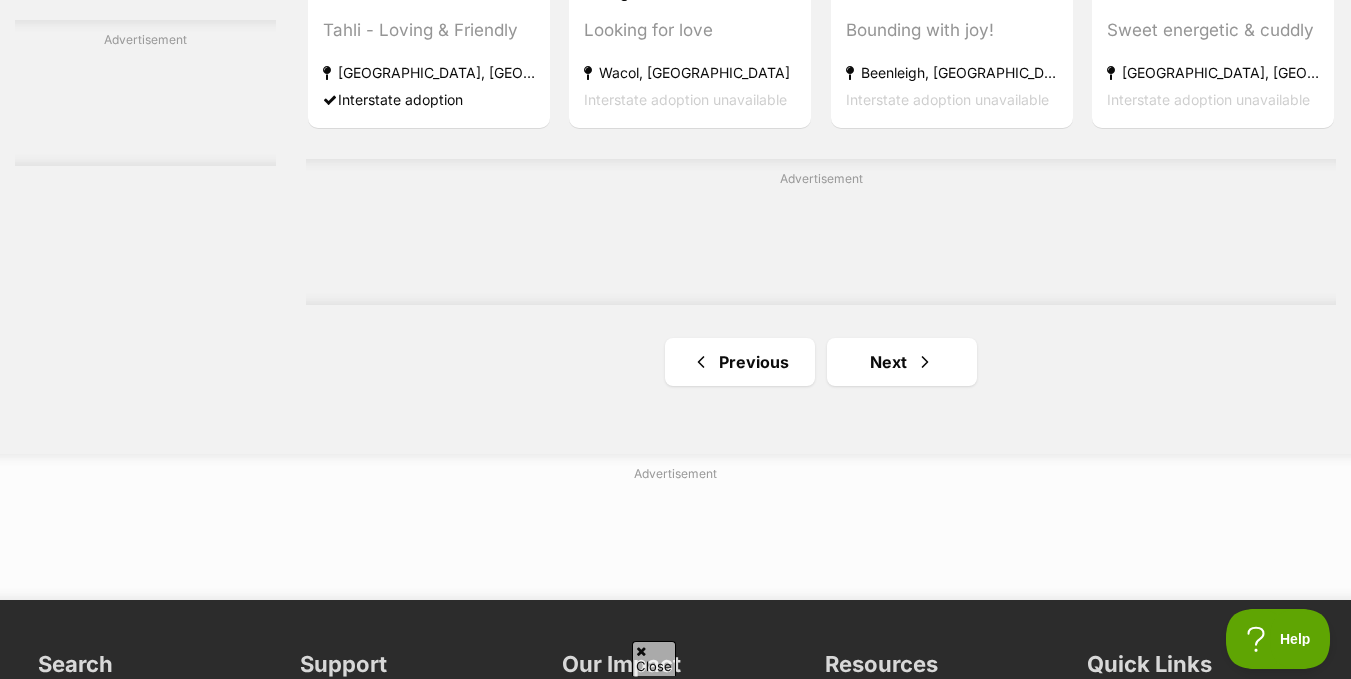 click on "Skip to main content
Log in to favourite this pet
Log in
Or sign up
Search PetRescue
Search for a pet, rescue group or article
Please select PetRescue ID
Pet name
Group
Article
Go
E.g. enter a pet's id into the search.
E.g. enter a pet's name into the search.
E.g. enter a rescue groups's name.
E.g. enter in a keyword to find an article.
Log in to set up alerts
Log in
Or sign up
Close Sidebar
Welcome, Elizabeth Capon!
Log out
Find pets to foster or adopt
Browse for dogs and puppies
Browse for cats and kittens
Browse for other pets
Search the website
Pets needing foster care
All pets
Keyword search
Rescue directory
My account
Favourites
Alerts
Pet alert matches
Account settings
Adopter profile
Change password" at bounding box center [675, -731] 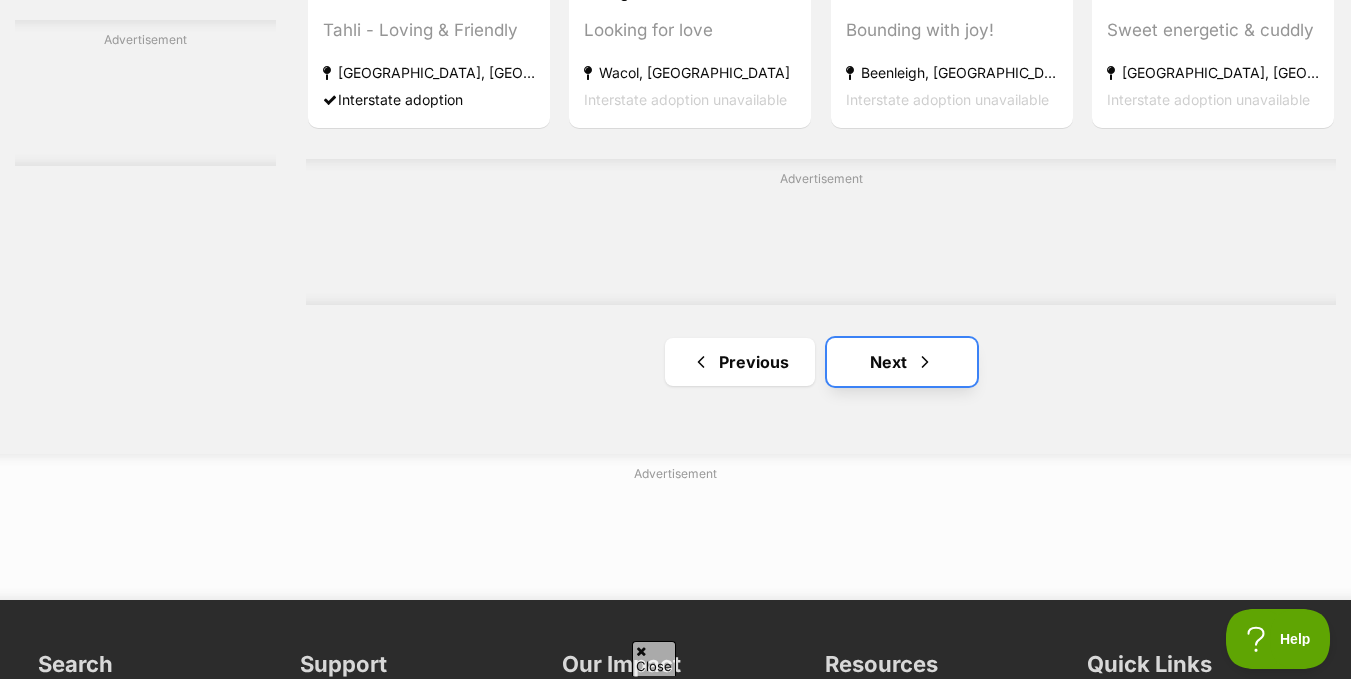 click on "Next" at bounding box center [902, 362] 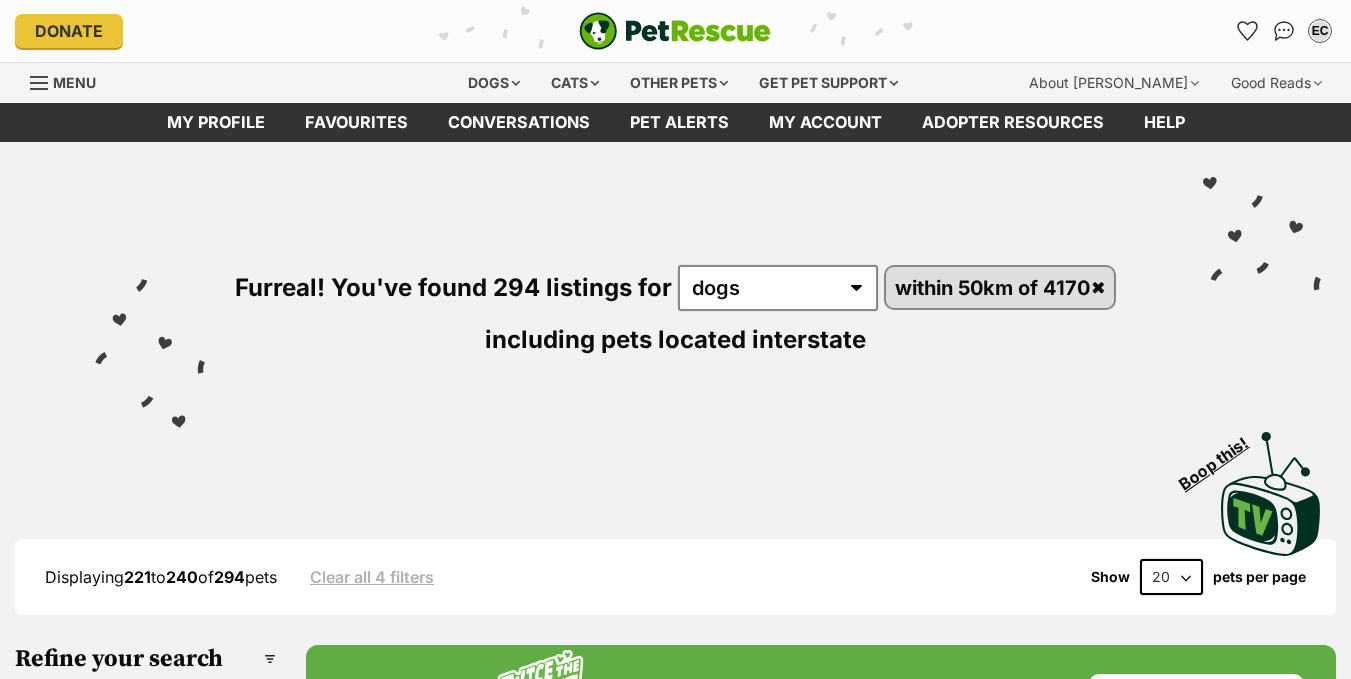 scroll, scrollTop: 0, scrollLeft: 0, axis: both 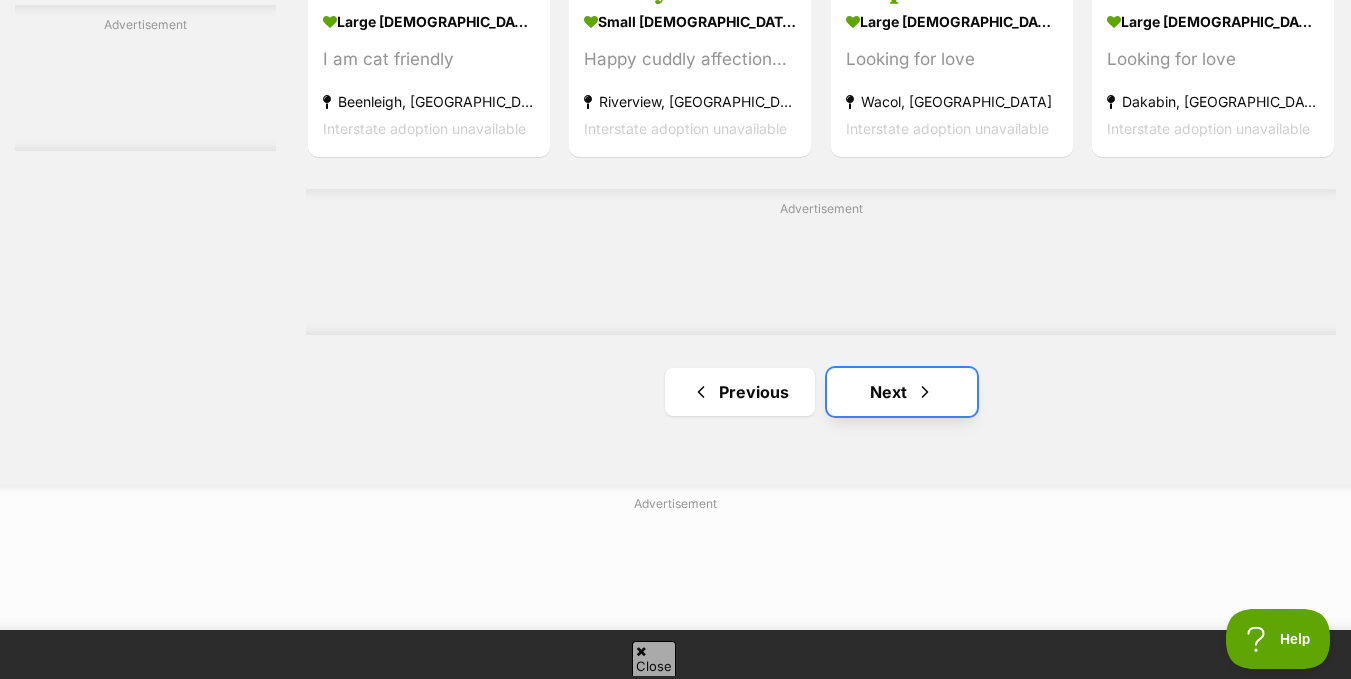 click on "Next" at bounding box center [902, 392] 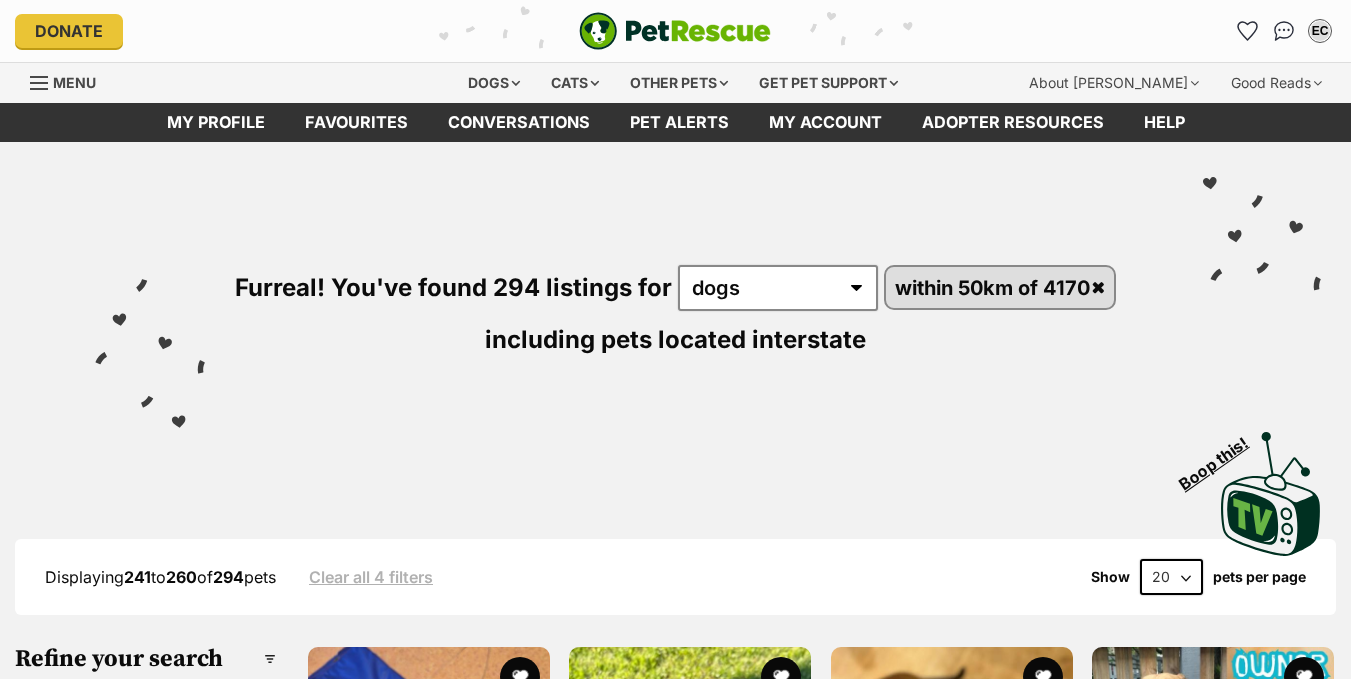 scroll, scrollTop: 0, scrollLeft: 0, axis: both 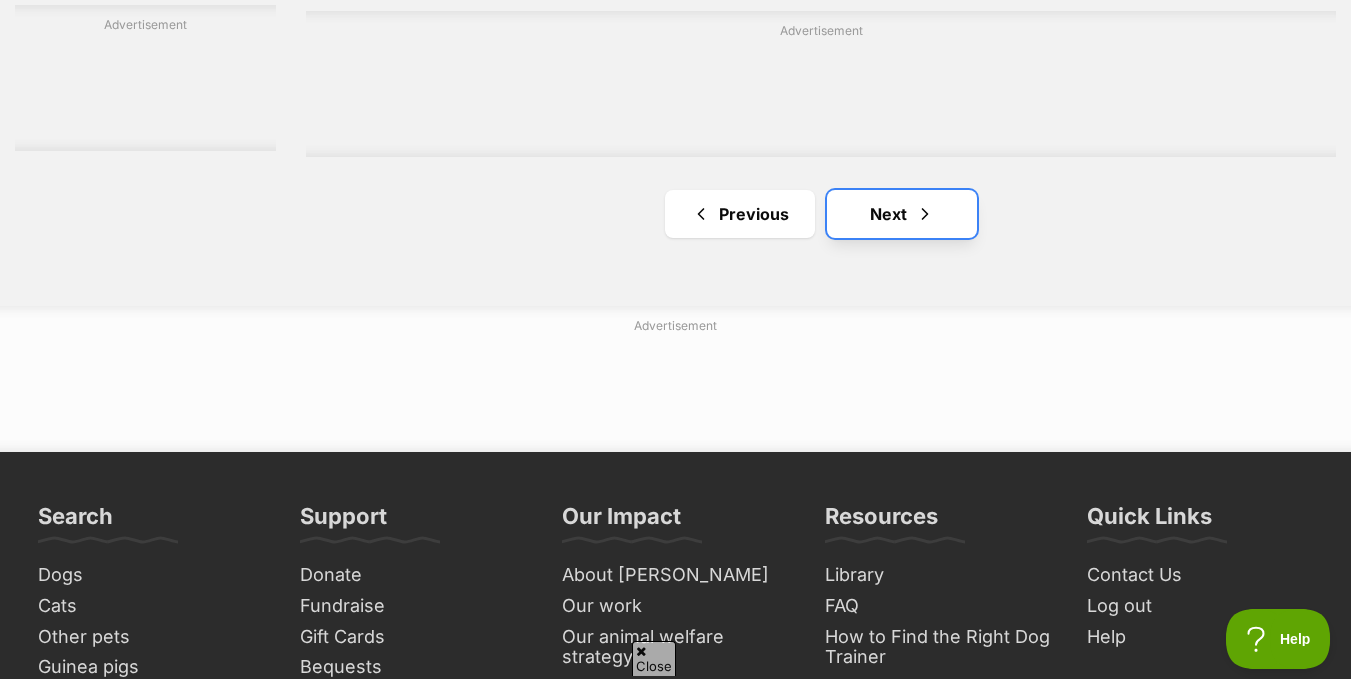 click on "Next" at bounding box center (902, 214) 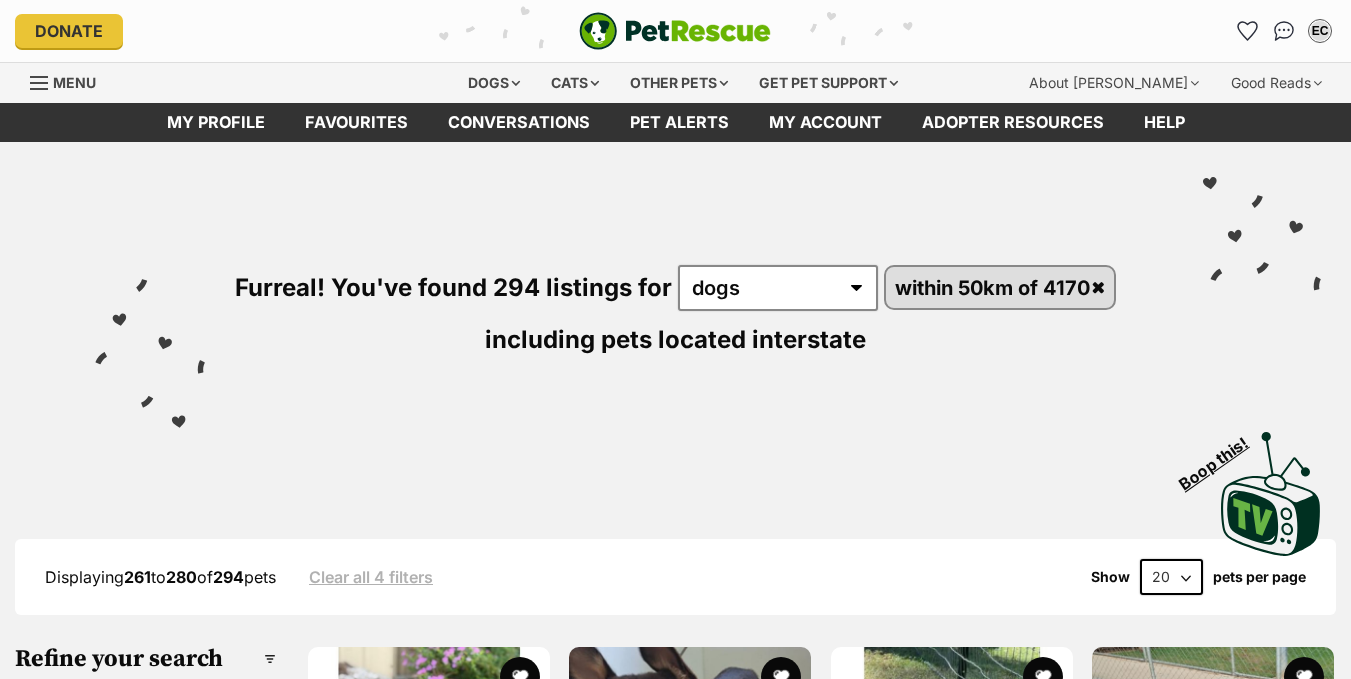 scroll, scrollTop: 0, scrollLeft: 0, axis: both 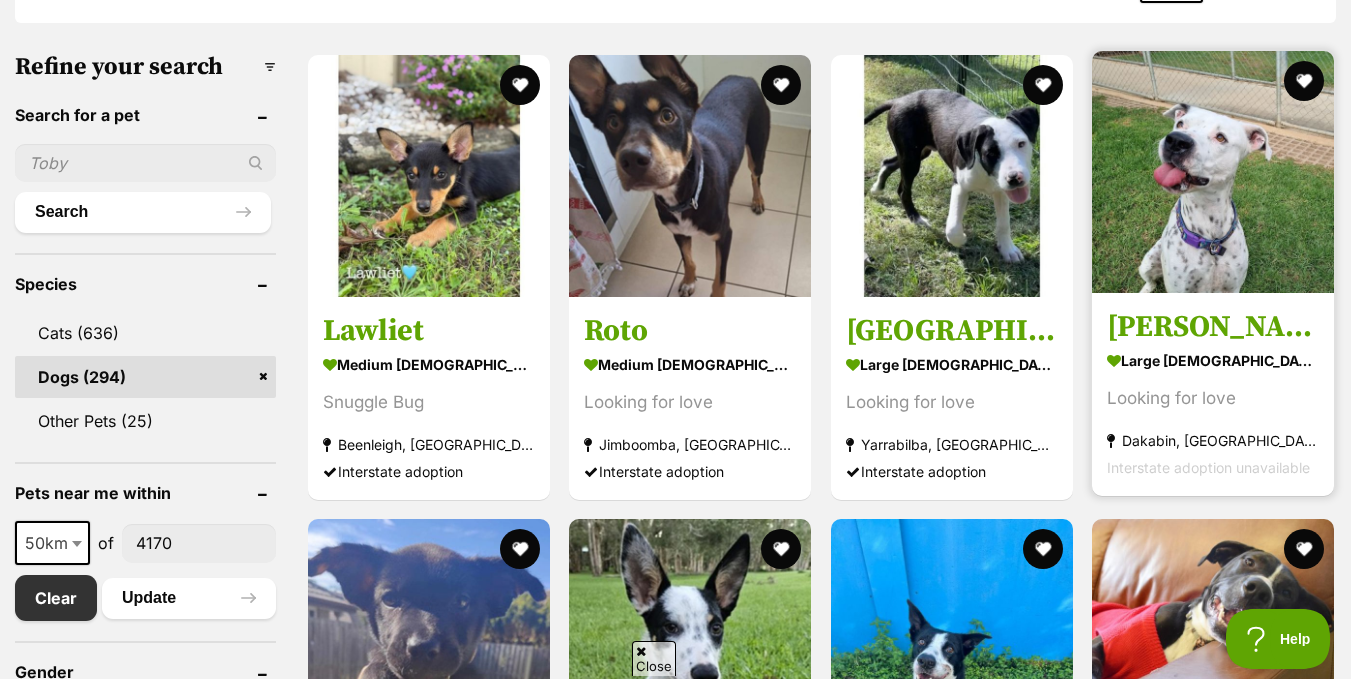 click at bounding box center [1213, 172] 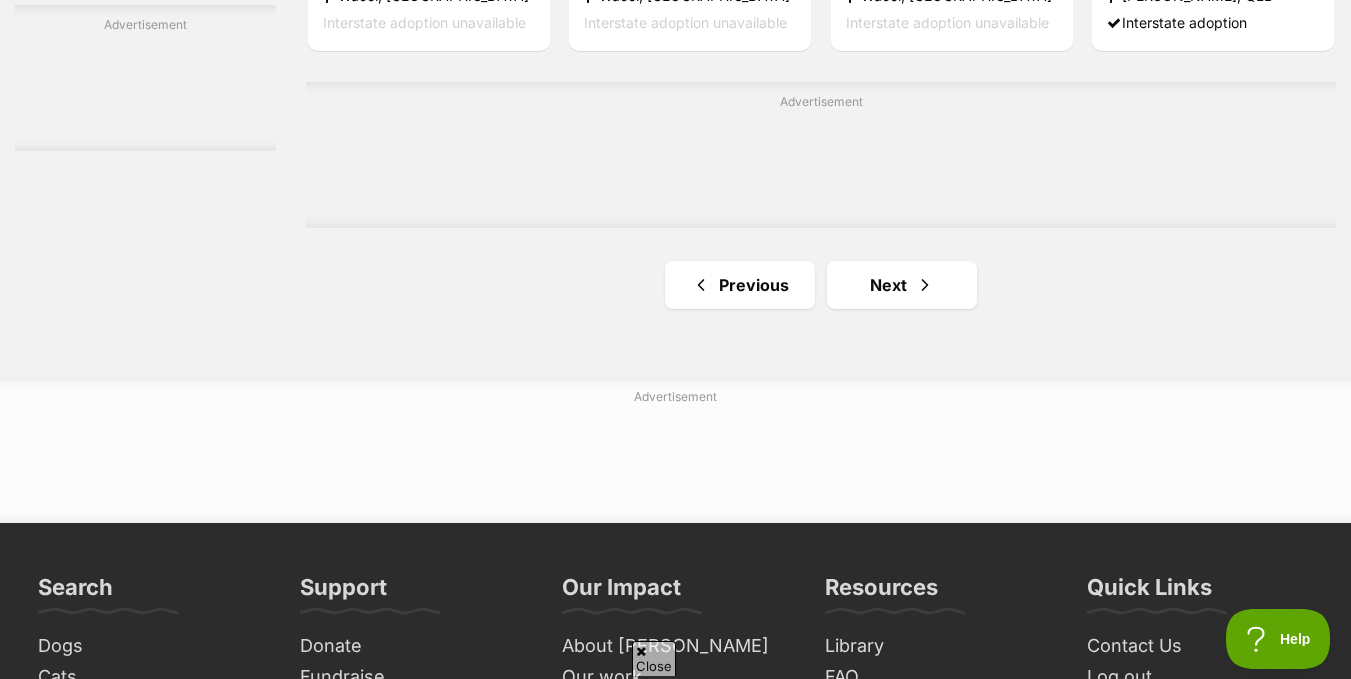 scroll, scrollTop: 3117, scrollLeft: 0, axis: vertical 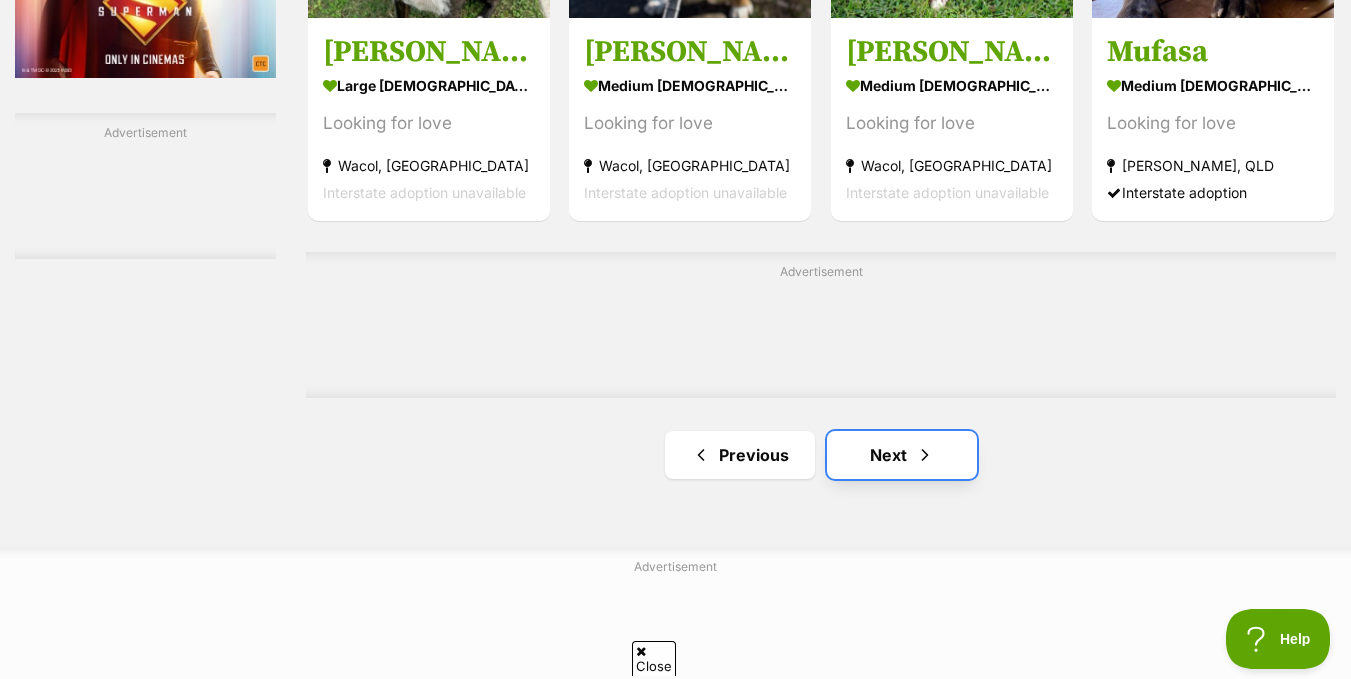 click on "Next" at bounding box center (902, 455) 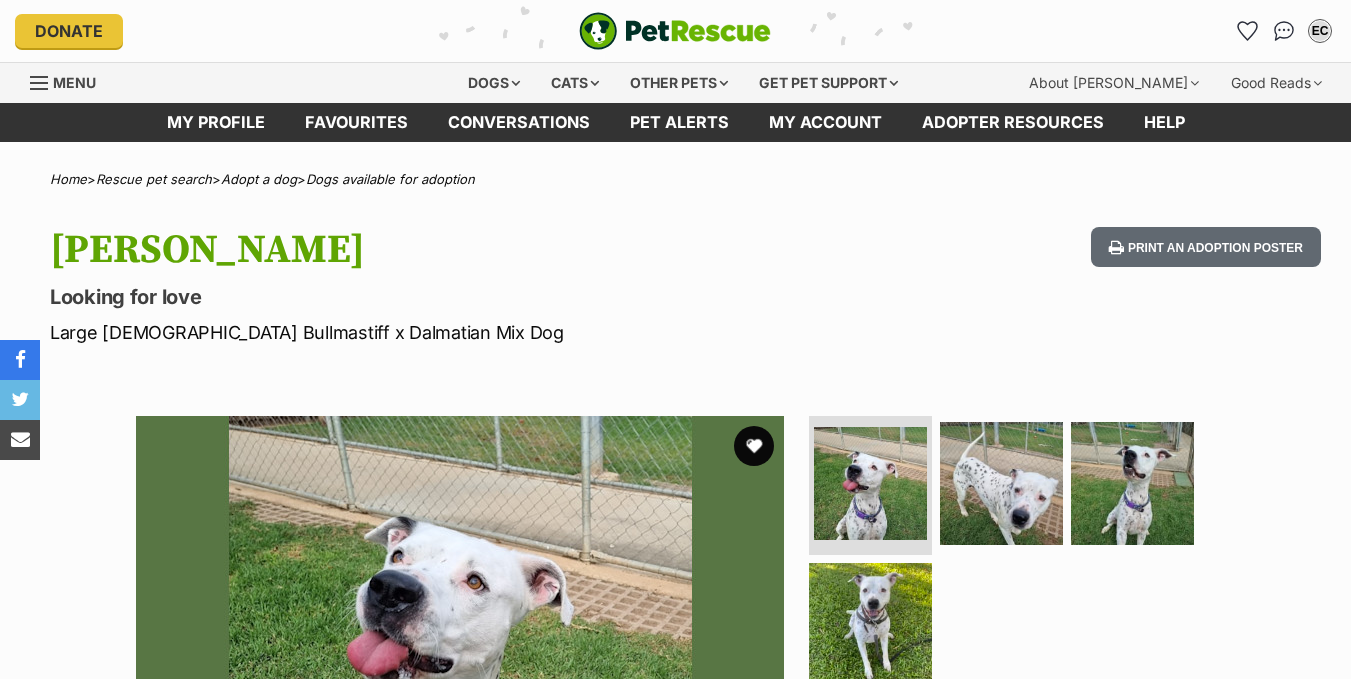 scroll, scrollTop: 0, scrollLeft: 0, axis: both 